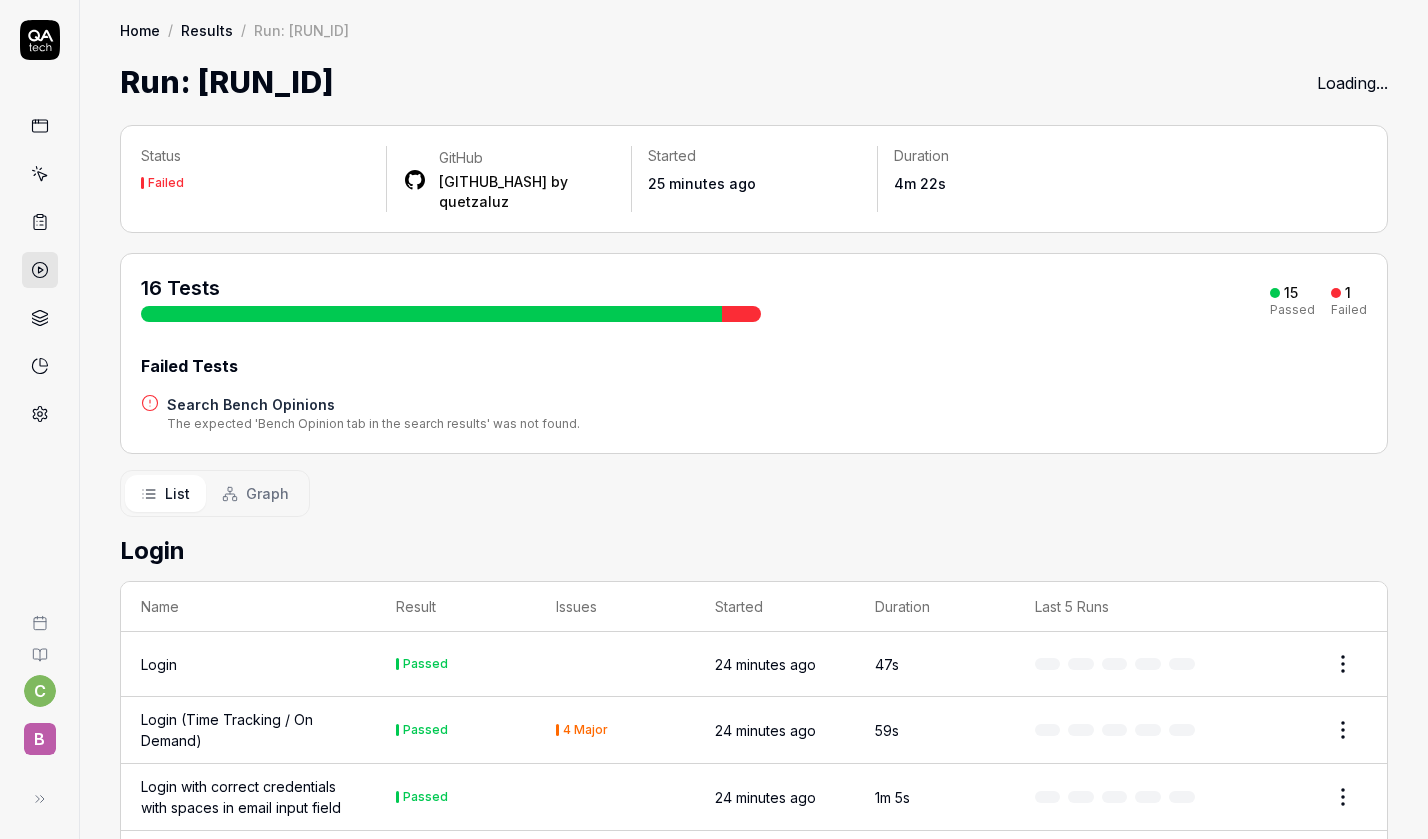 scroll, scrollTop: 0, scrollLeft: 0, axis: both 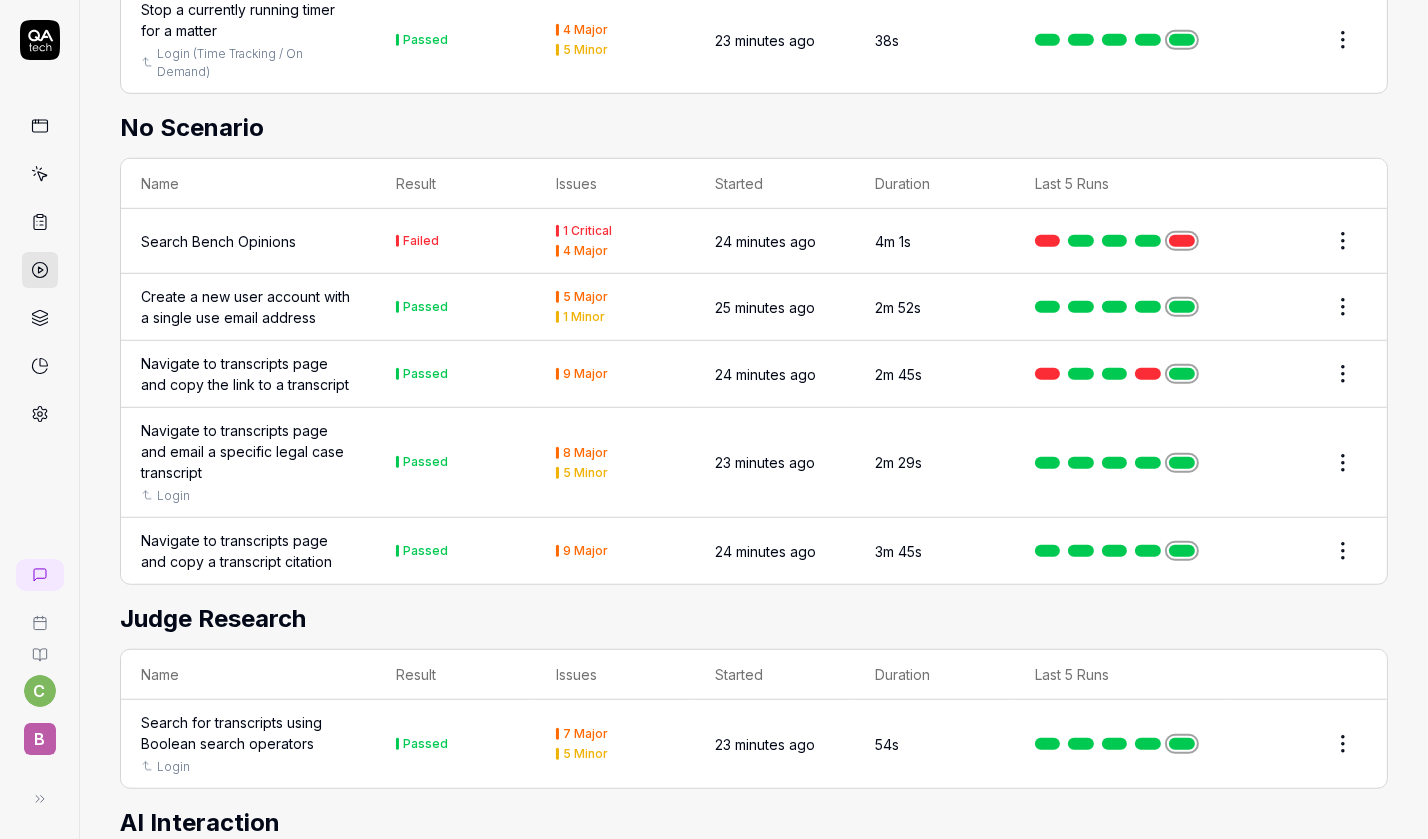 click on "c B Home / Results / Run: [RUN_ID] Home / Results / Run: [RUN_ID] Last scan:  Jun 2 2025 Run: [RUN_ID] Rerun failed Status Failed  GitHub [GITHUB_HASH]   by   quetzaluz Started 25 minutes ago Duration 4m 22s 16 Tests   from   ci-cd   15 Passed 1 Failed Failed Tests Search Bench Opinions The expected 'Bench Opinion tab in the search results' was not found. List Graph Login Name Result Issues Started Duration Last 5 Runs Login Passed 4   Major 24 minutes ago 47s Login (Time Tracking / On Demand) Passed 4   Major 24 minutes ago 59s Login with correct credentials with spaces in email input field Passed 4   Major 24 minutes ago 1m 5s Login with a valid email but different cases Passed 4   Major 24 minutes ago 1m 6s Login with correct email but wrong password Negative Passed 2   Major 24 minutes ago 3m 48s User Activity Name Result Issues Started Duration Last 5 Runs Start a timer to track time spent on a specific matter Login (Time Tracking / On Demand) Passed 3   Major 5   Minor 23 minutes ago 19s Login (Time Tracking / On Demand)" at bounding box center [714, 419] 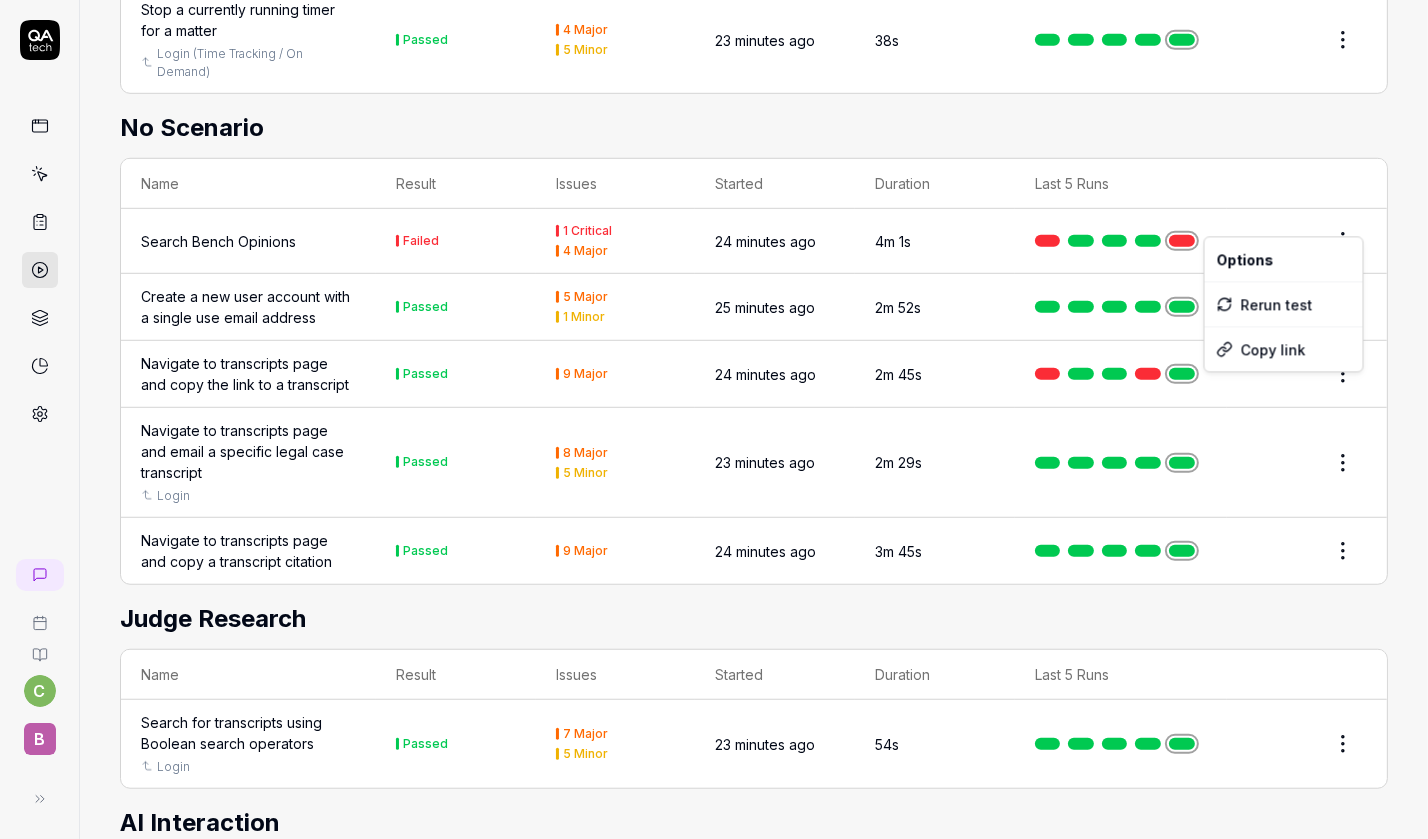 click on "c B Home / Results / Run: [RUN_ID] Home / Results / Run: [RUN_ID] Last scan:  Jun 2 2025 Run: [RUN_ID] Rerun failed Status Failed  GitHub [GITHUB_HASH]   by   quetzaluz Started 25 minutes ago Duration 4m 22s 16 Tests   from   ci-cd   15 Passed 1 Failed Failed Tests Search Bench Opinions The expected 'Bench Opinion tab in the search results' was not found. List Graph Login Name Result Issues Started Duration Last 5 Runs Login Passed 4   Major 24 minutes ago 47s Login (Time Tracking / On Demand) Passed 4   Major 24 minutes ago 59s Login with correct credentials with spaces in email input field Passed 4   Major 24 minutes ago 1m 5s Login with a valid email but different cases Passed 4   Major 24 minutes ago 1m 6s Login with correct email but wrong password Negative Passed 2   Major 24 minutes ago 3m 48s User Activity Name Result Issues Started Duration Last 5 Runs Start a timer to track time spent on a specific matter Login (Time Tracking / On Demand) Passed 3   Major 5   Minor 23 minutes ago 19s Login (Time Tracking / On Demand)" at bounding box center [714, 419] 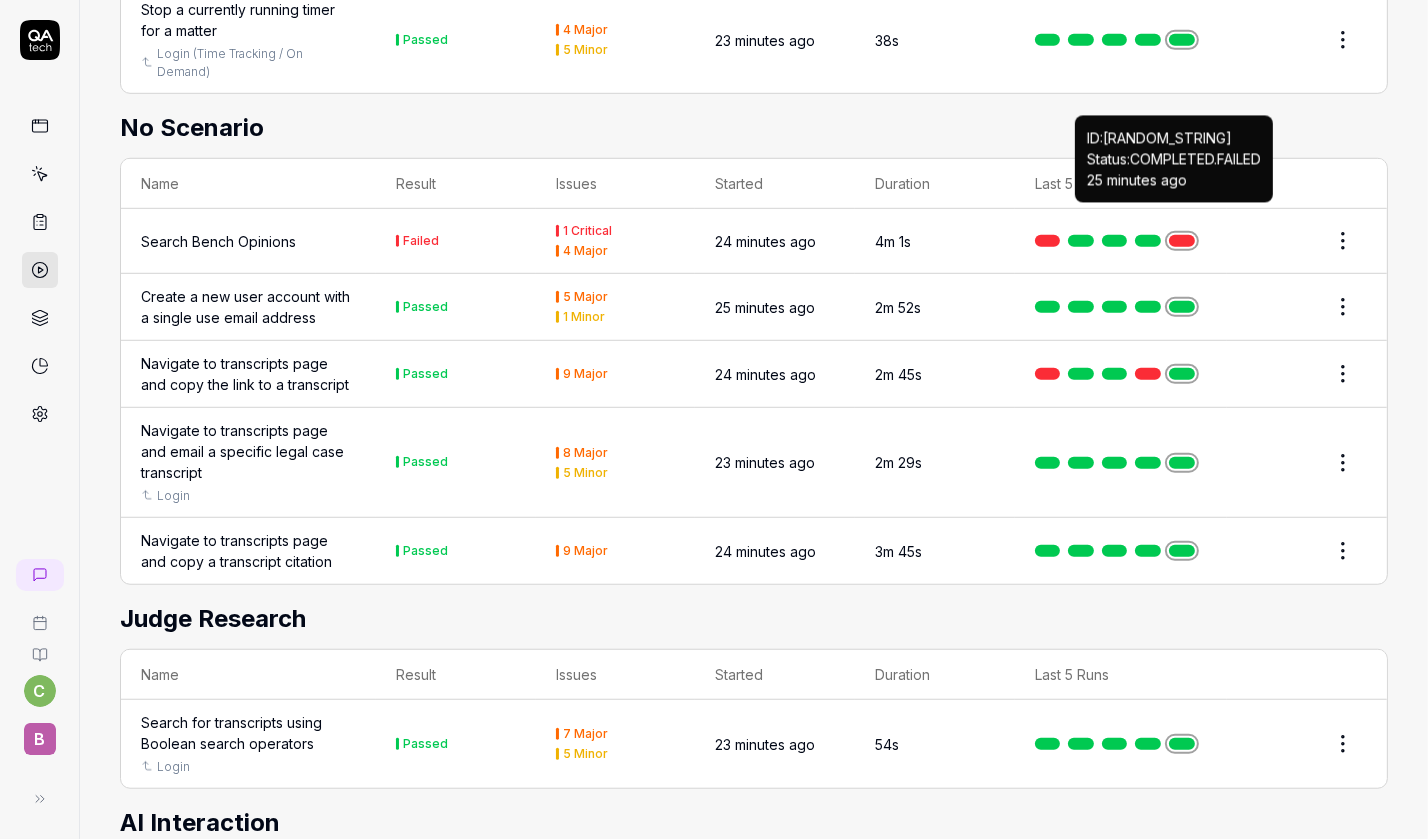 click at bounding box center (1182, 241) 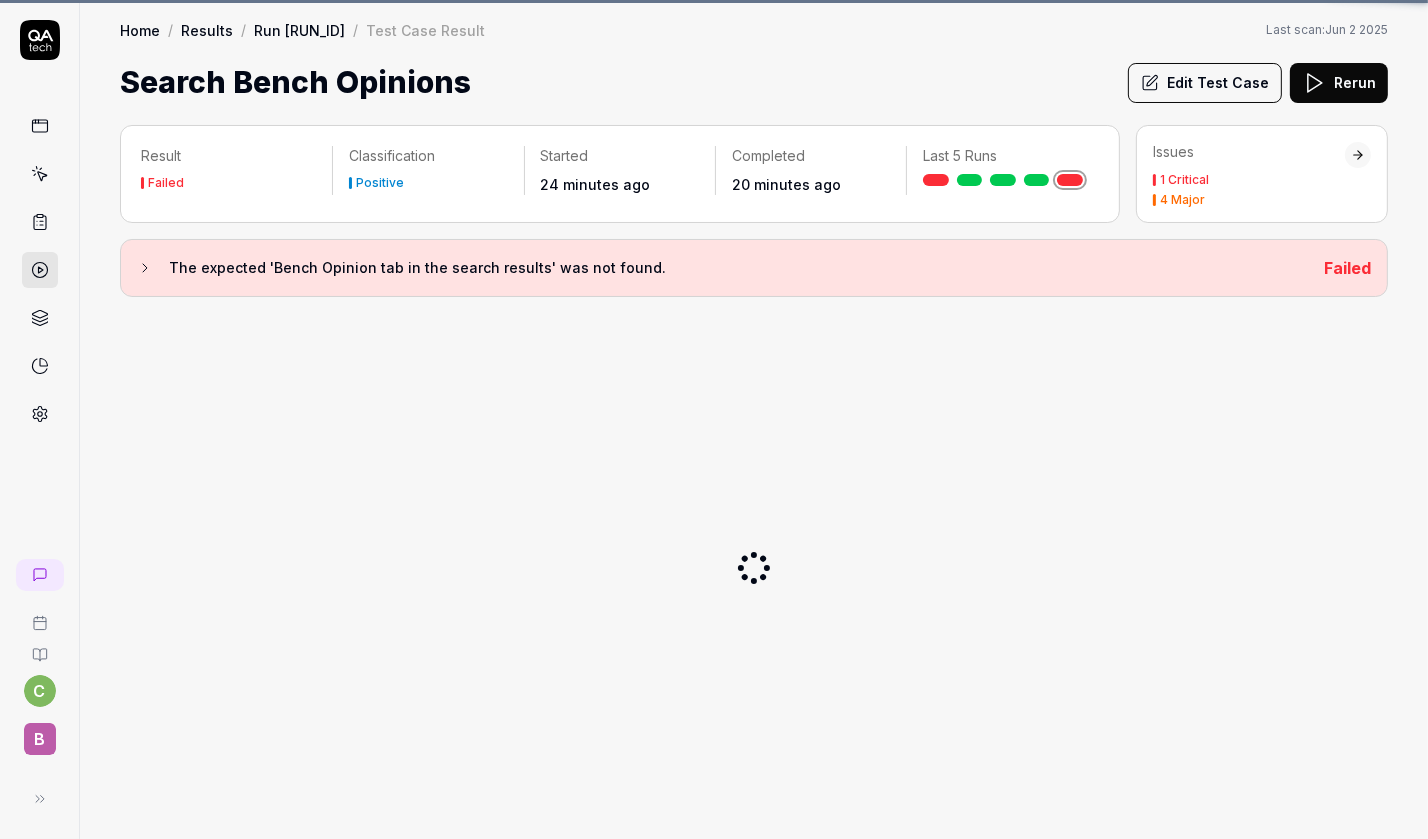 scroll, scrollTop: 0, scrollLeft: 0, axis: both 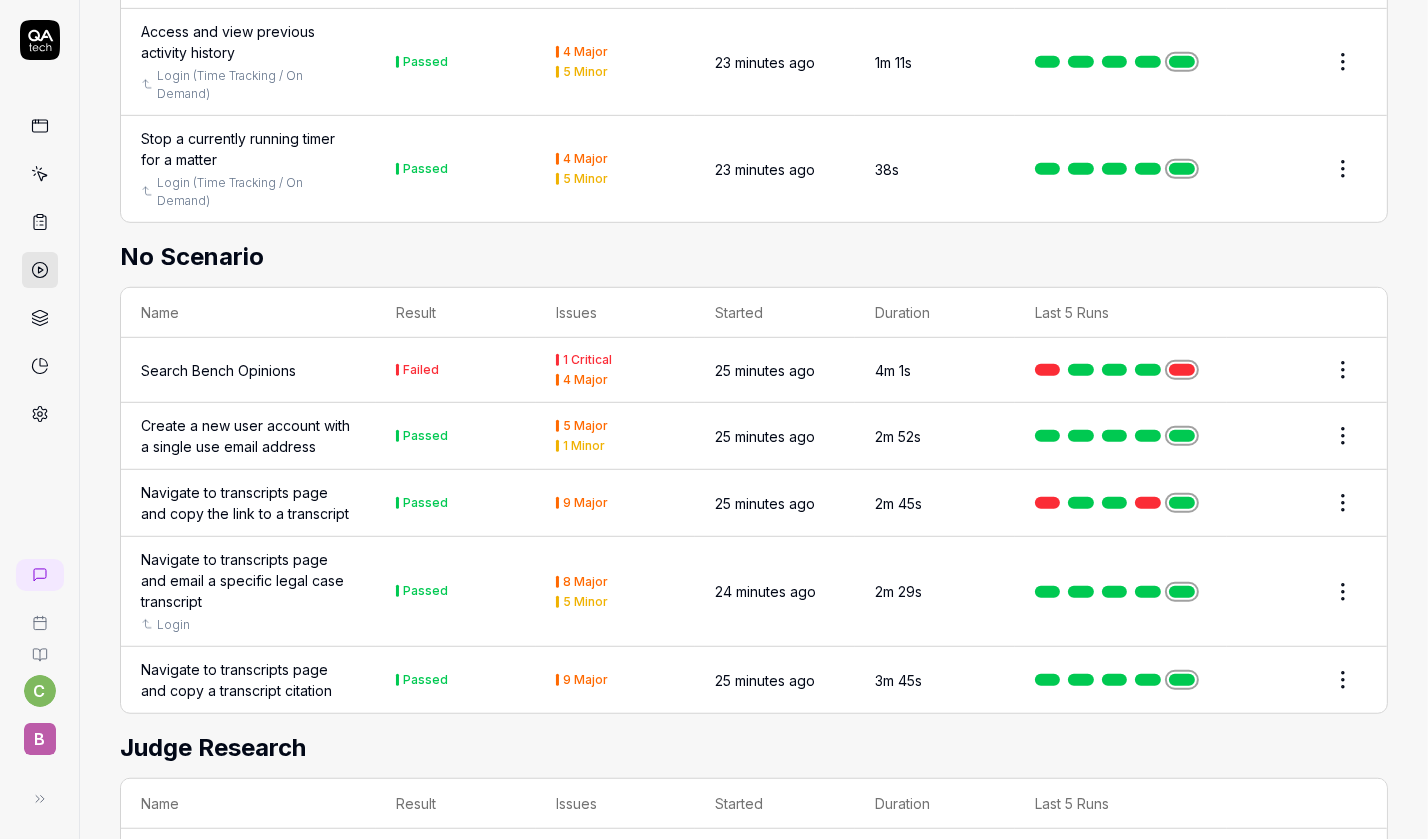 click on "c B Home / Results / Run: [RUN_ID] Home / Results / Run: [RUN_ID] Last scan:  Jun 2 2025 Run: [RUN_ID] Rerun failed Status Failed  GitHub [GITHUB_HASH]   by   quetzaluz Started 25 minutes ago Duration 4m 22s 16 Tests   from   ci-cd   15 Passed 1 Failed Failed Tests Search Bench Opinions The expected 'Bench Opinion tab in the search results' was not found. List Graph Login Name Result Issues Started Duration Last 5 Runs Login Passed 4   Major 25 minutes ago 47s Login (Time Tracking / On Demand) Passed 4   Major 25 minutes ago 59s Login with correct credentials with spaces in email input field Passed 4   Major 25 minutes ago 1m 5s Login with a valid email but different cases Passed 4   Major 25 minutes ago 1m 6s Login with correct email but wrong password Negative Passed 2   Major 25 minutes ago 3m 48s User Activity Name Result Issues Started Duration Last 5 Runs Start a timer to track time spent on a specific matter Login (Time Tracking / On Demand) Passed 3   Major 5   Minor 23 minutes ago 19s Login (Time Tracking / On Demand)" at bounding box center (714, 419) 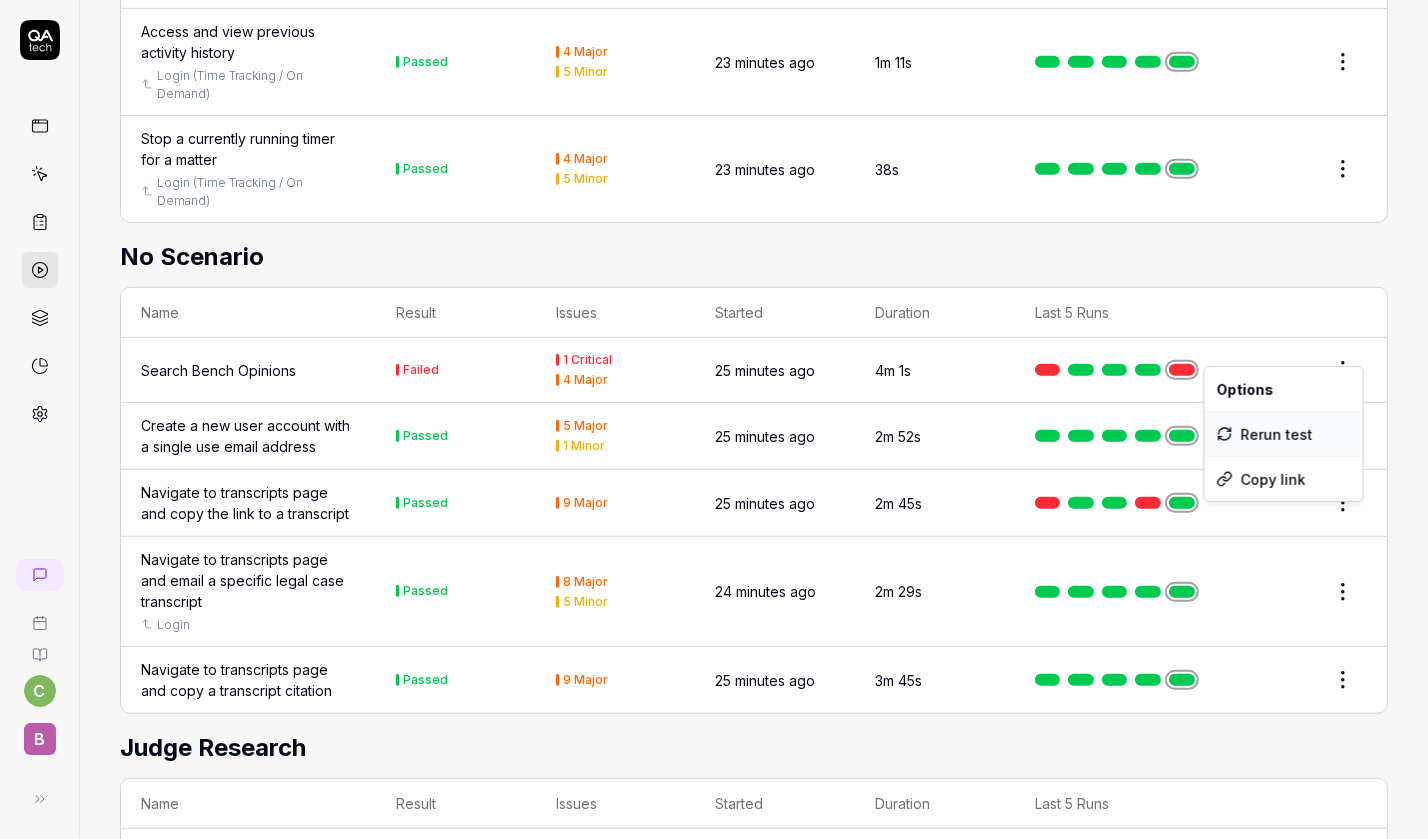 click on "Rerun test" at bounding box center [1284, 434] 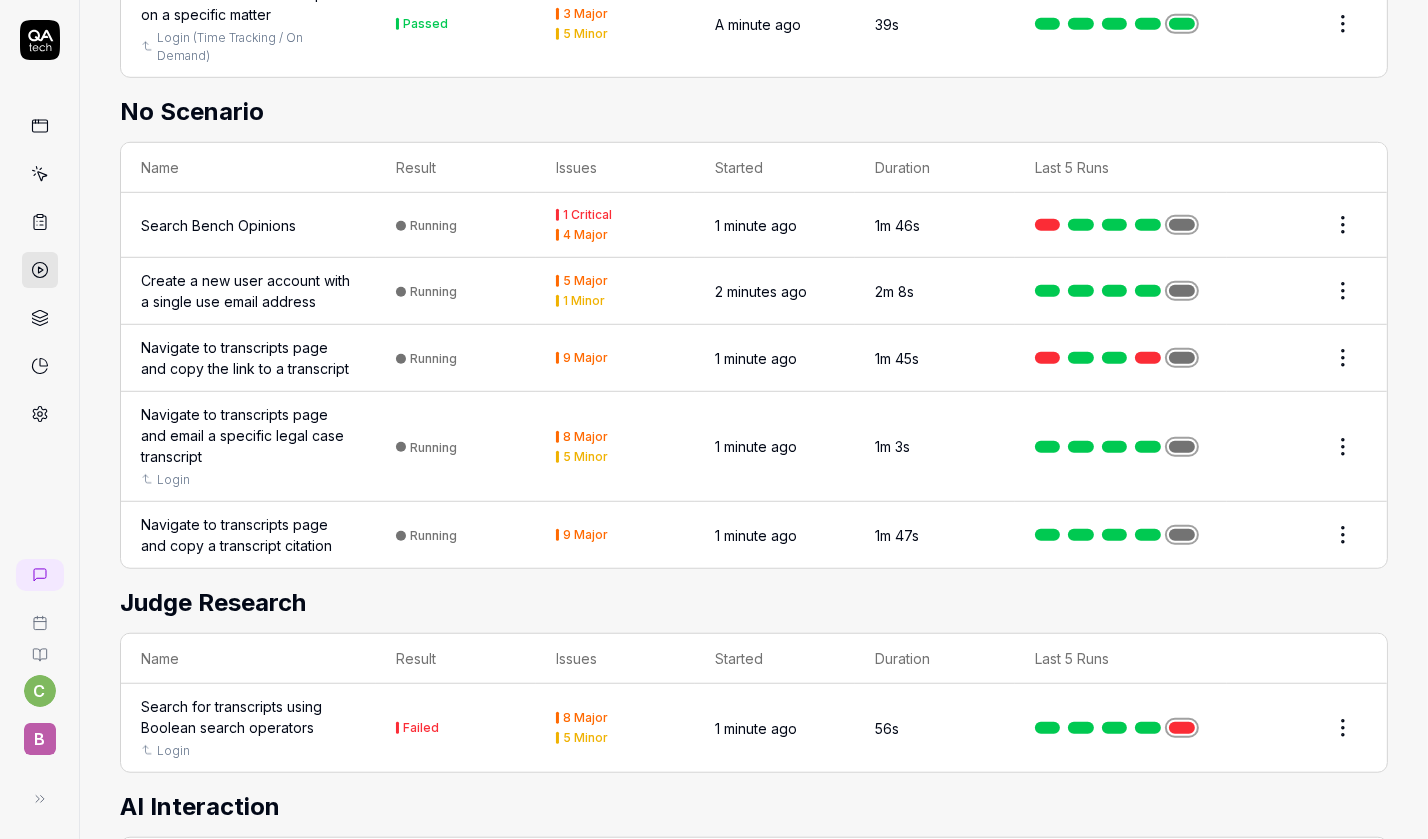 scroll, scrollTop: 1324, scrollLeft: 0, axis: vertical 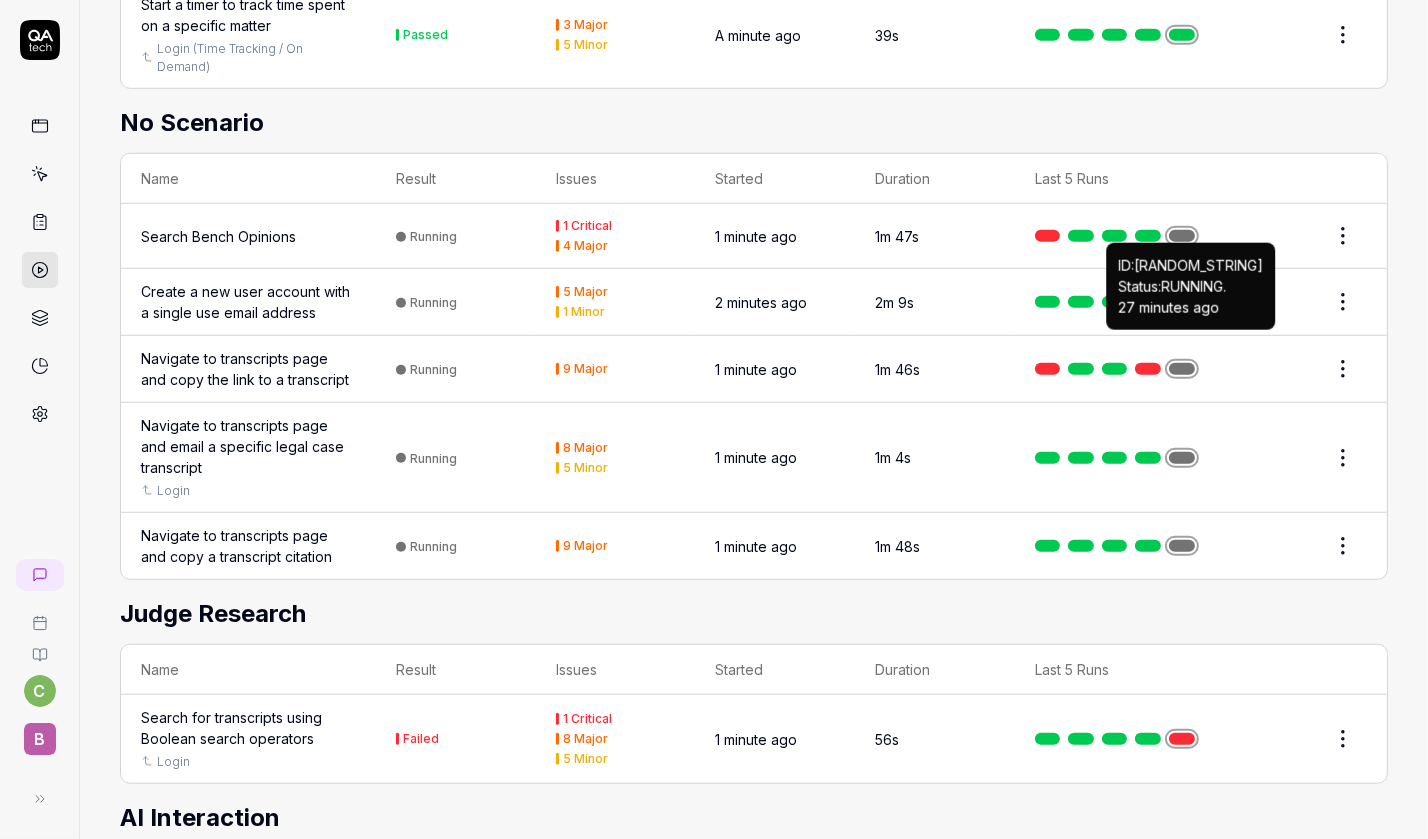 click at bounding box center (1182, 369) 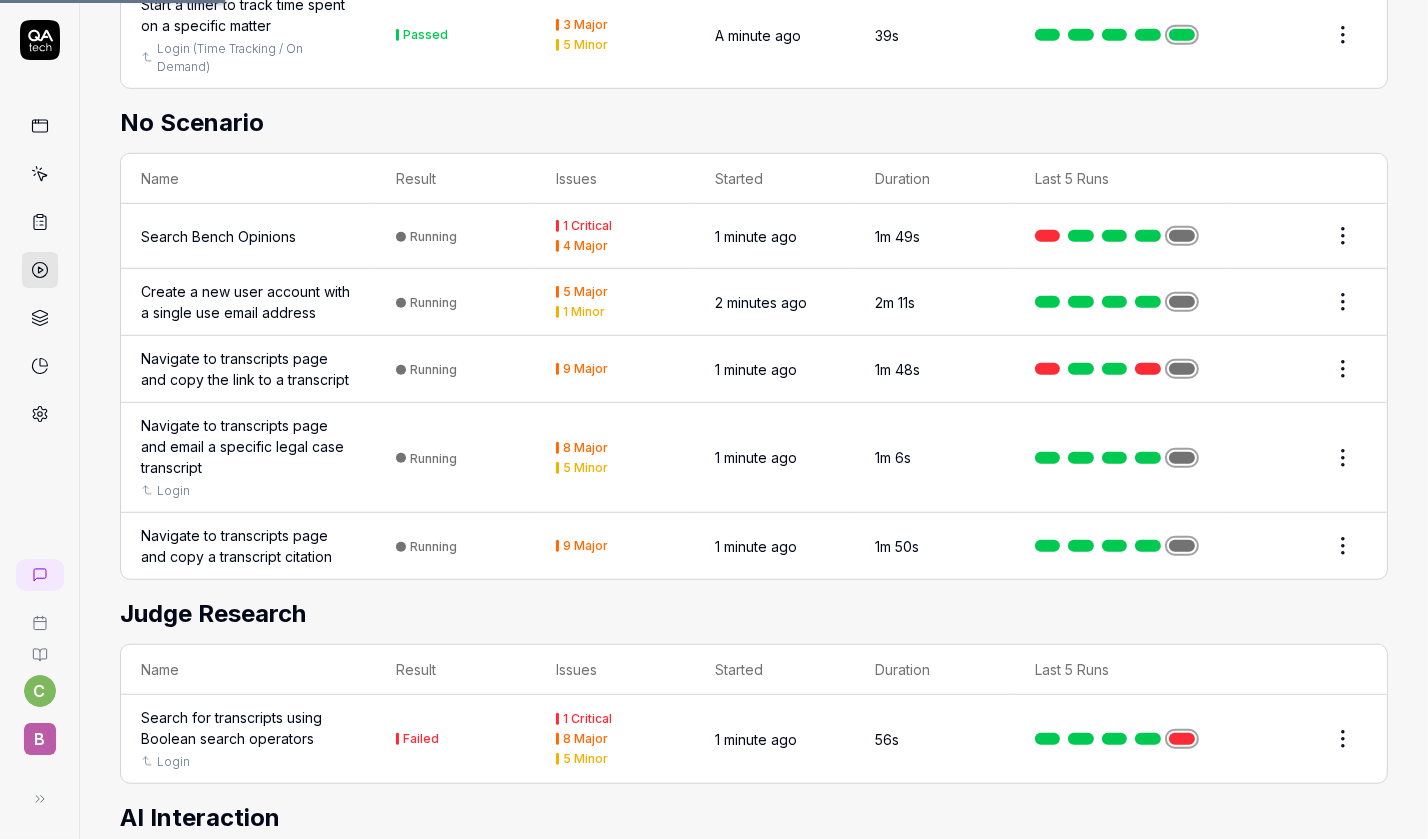 scroll, scrollTop: 0, scrollLeft: 0, axis: both 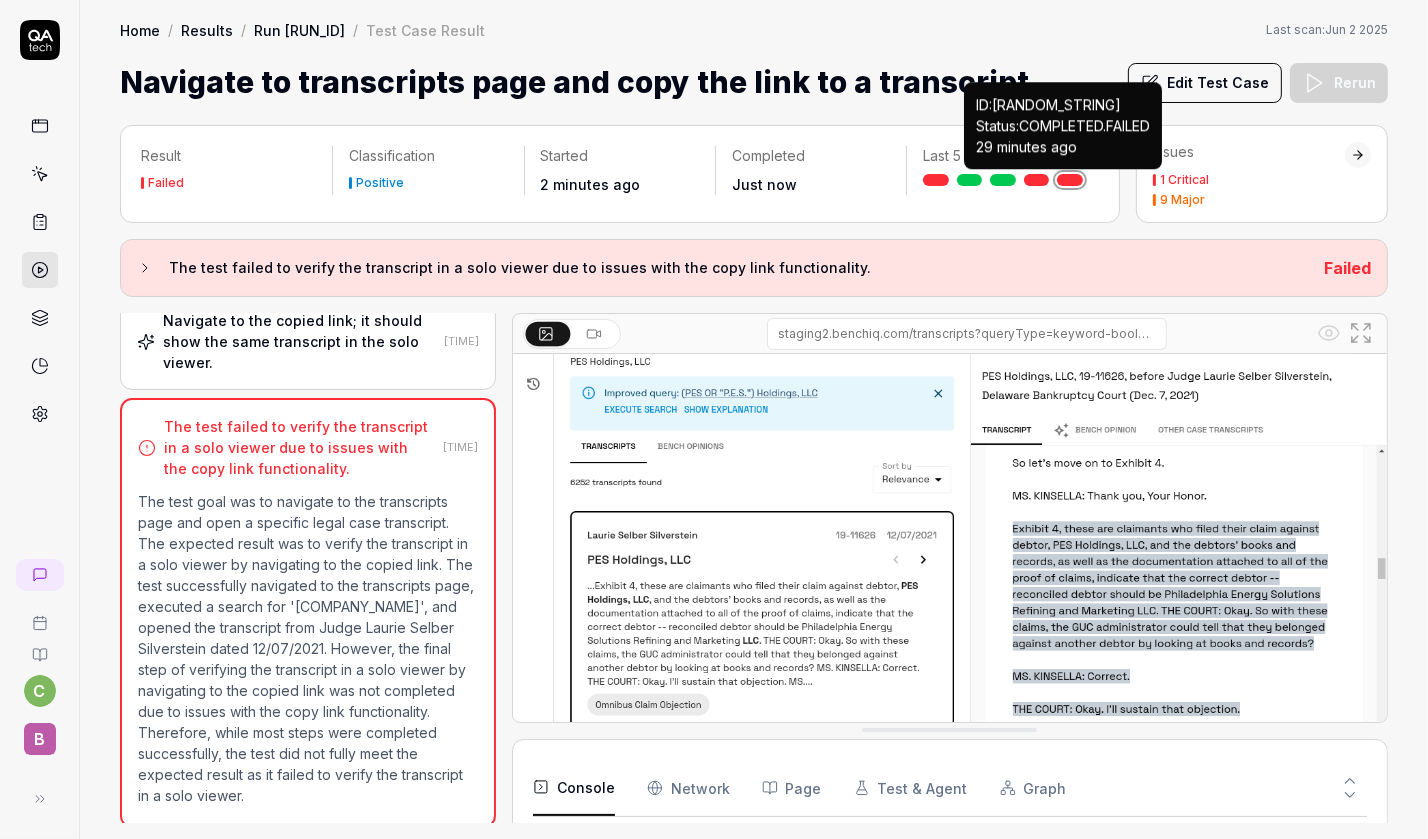 click at bounding box center [1070, 180] 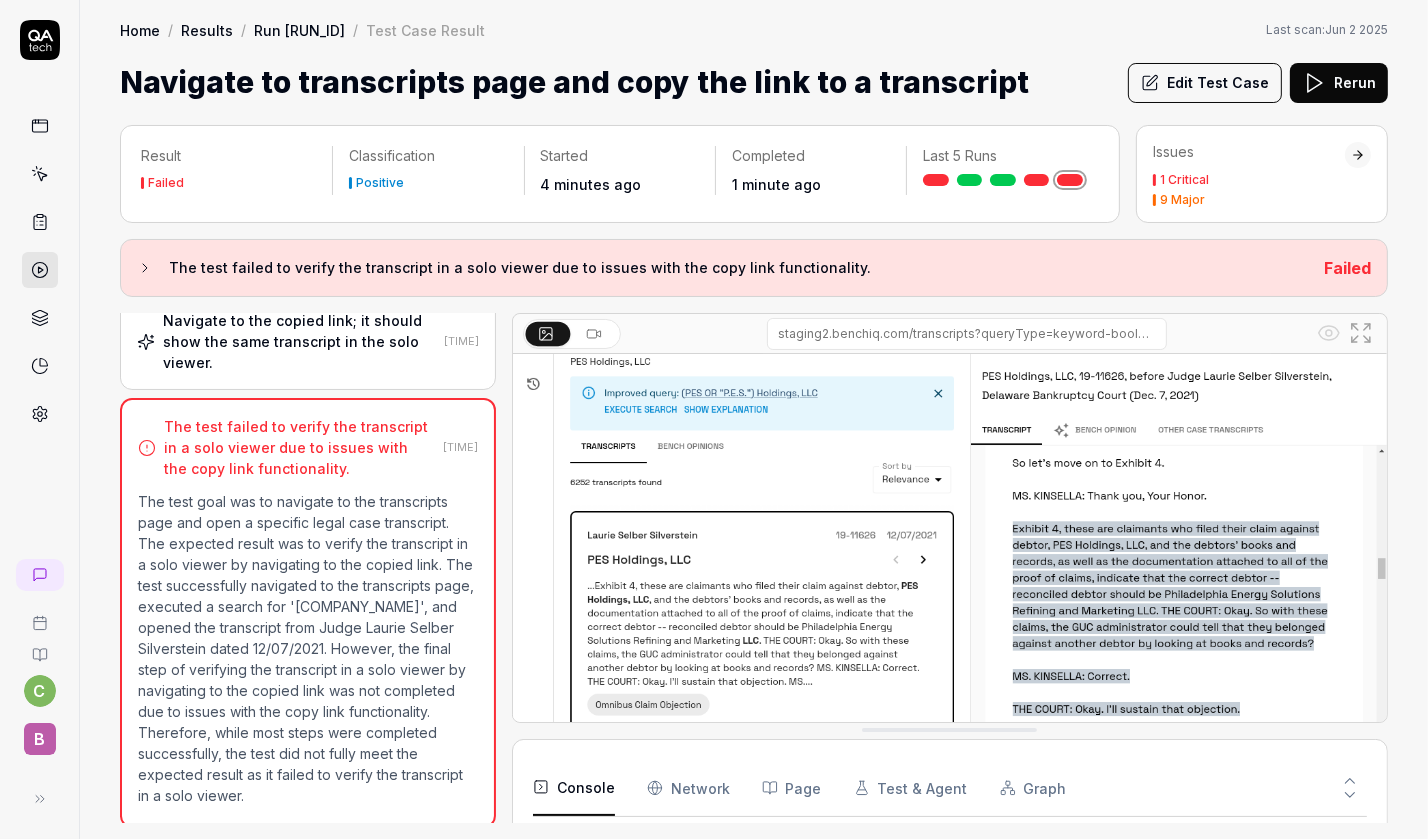 click on "Run [RUN_ID]" at bounding box center [299, 30] 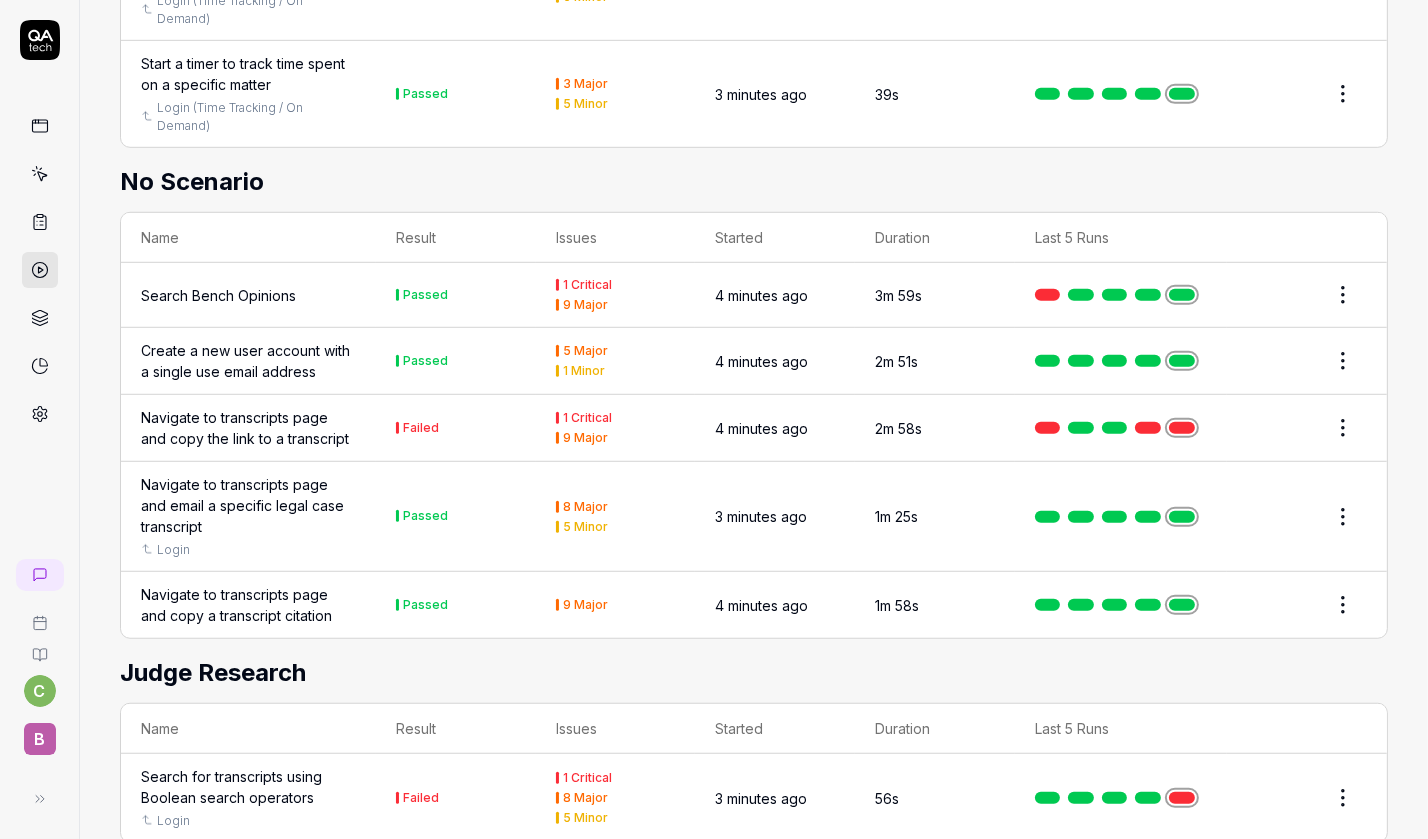 scroll, scrollTop: 1303, scrollLeft: 0, axis: vertical 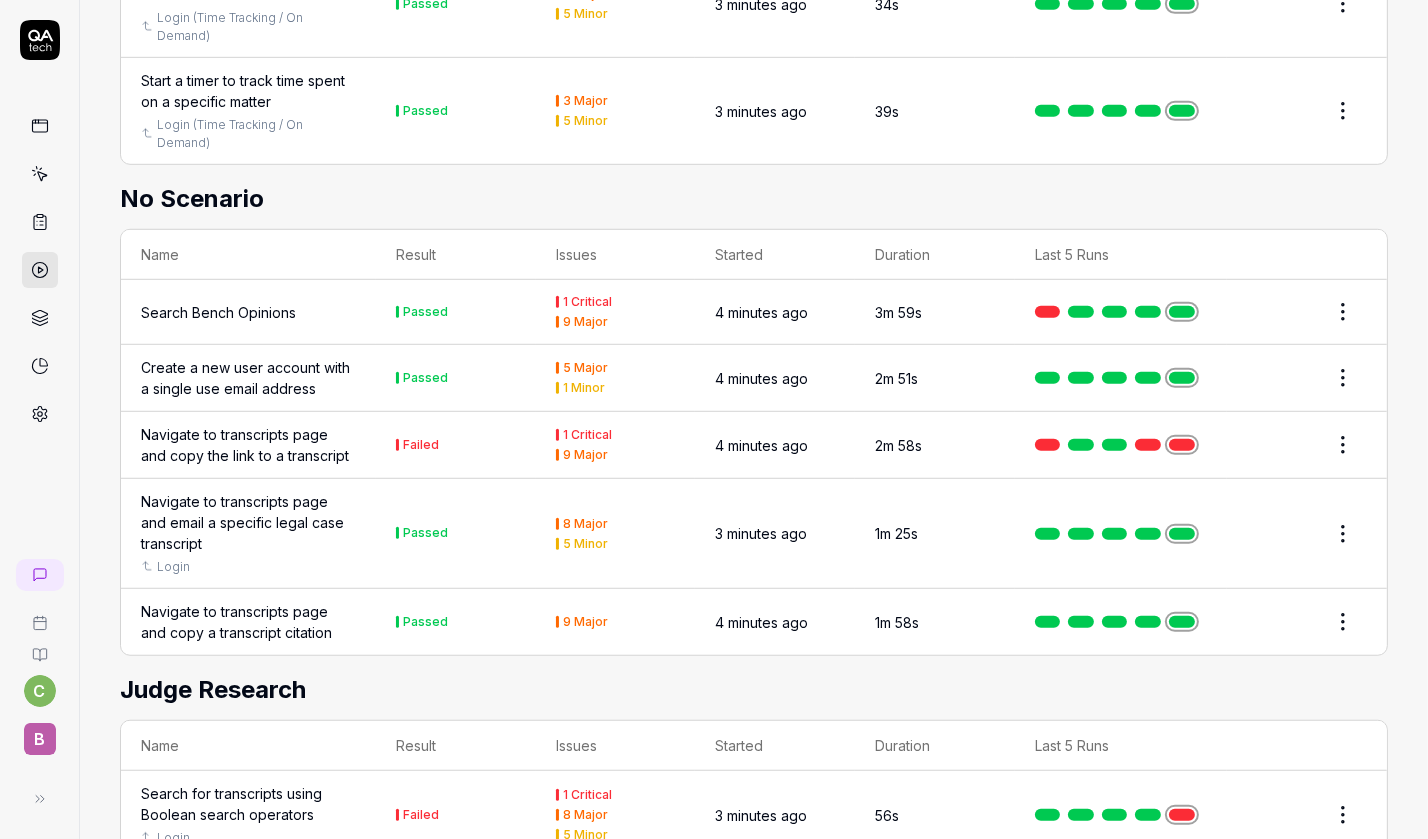 click at bounding box center [1121, 445] 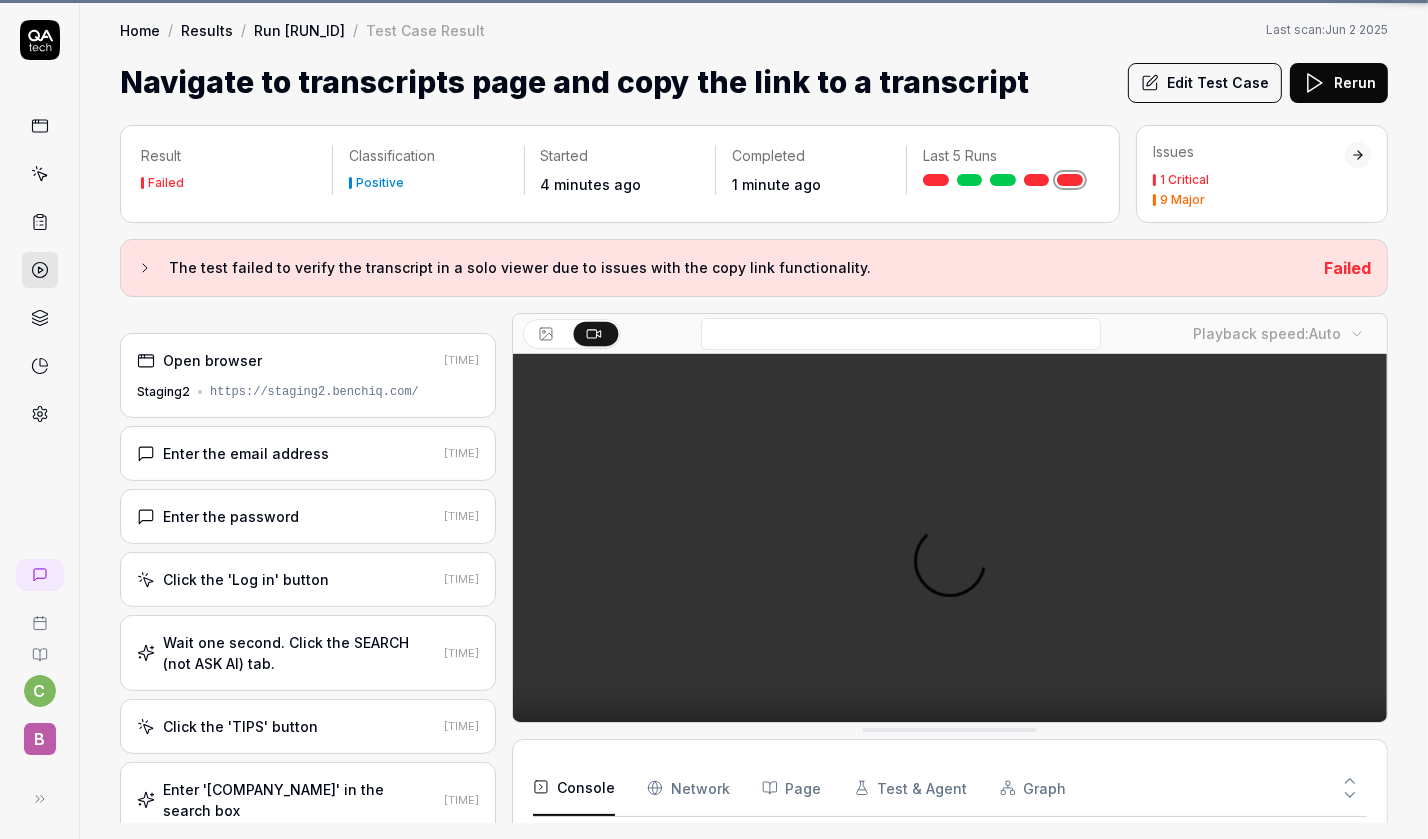 scroll, scrollTop: 0, scrollLeft: 0, axis: both 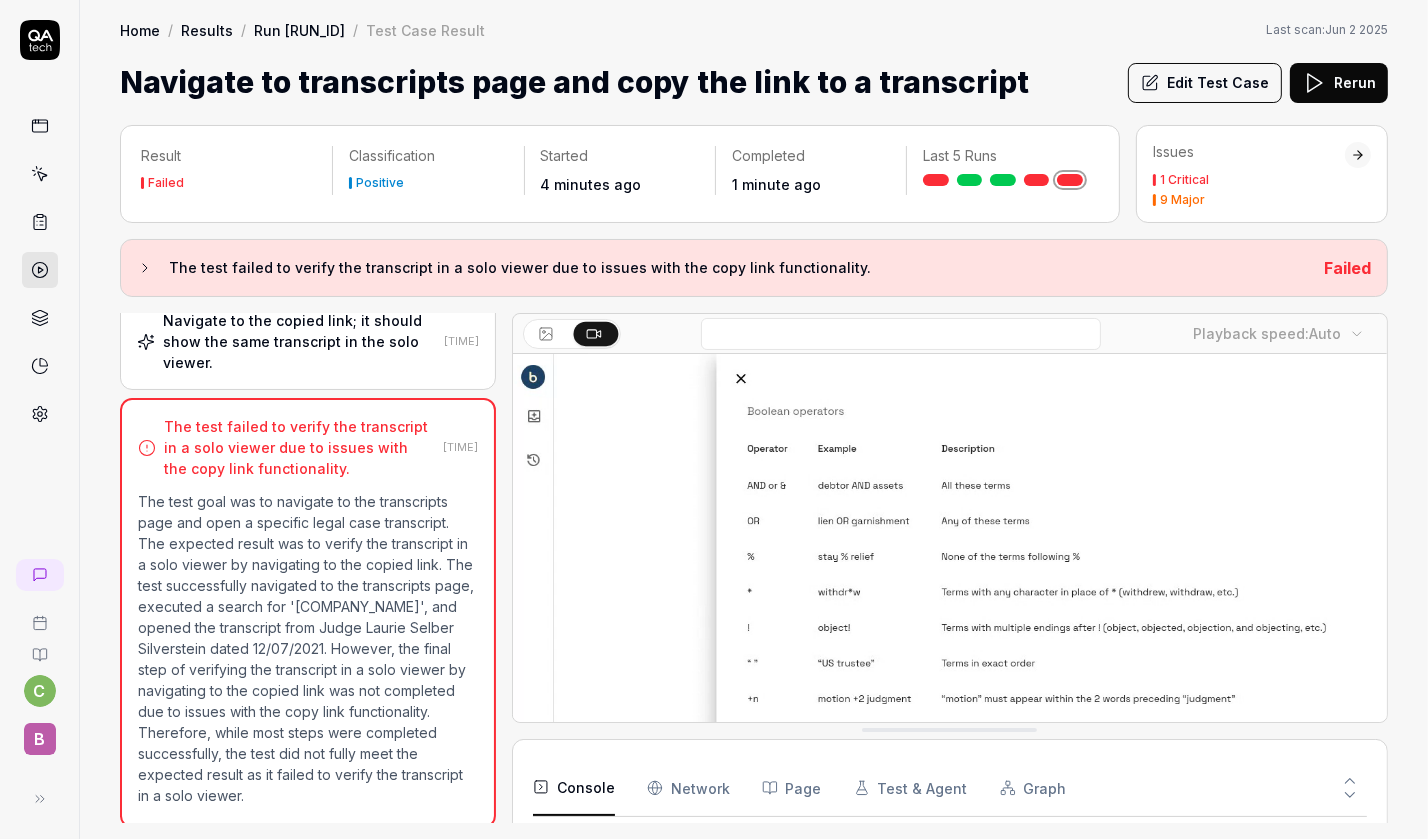 click on "Rerun" at bounding box center [1339, 83] 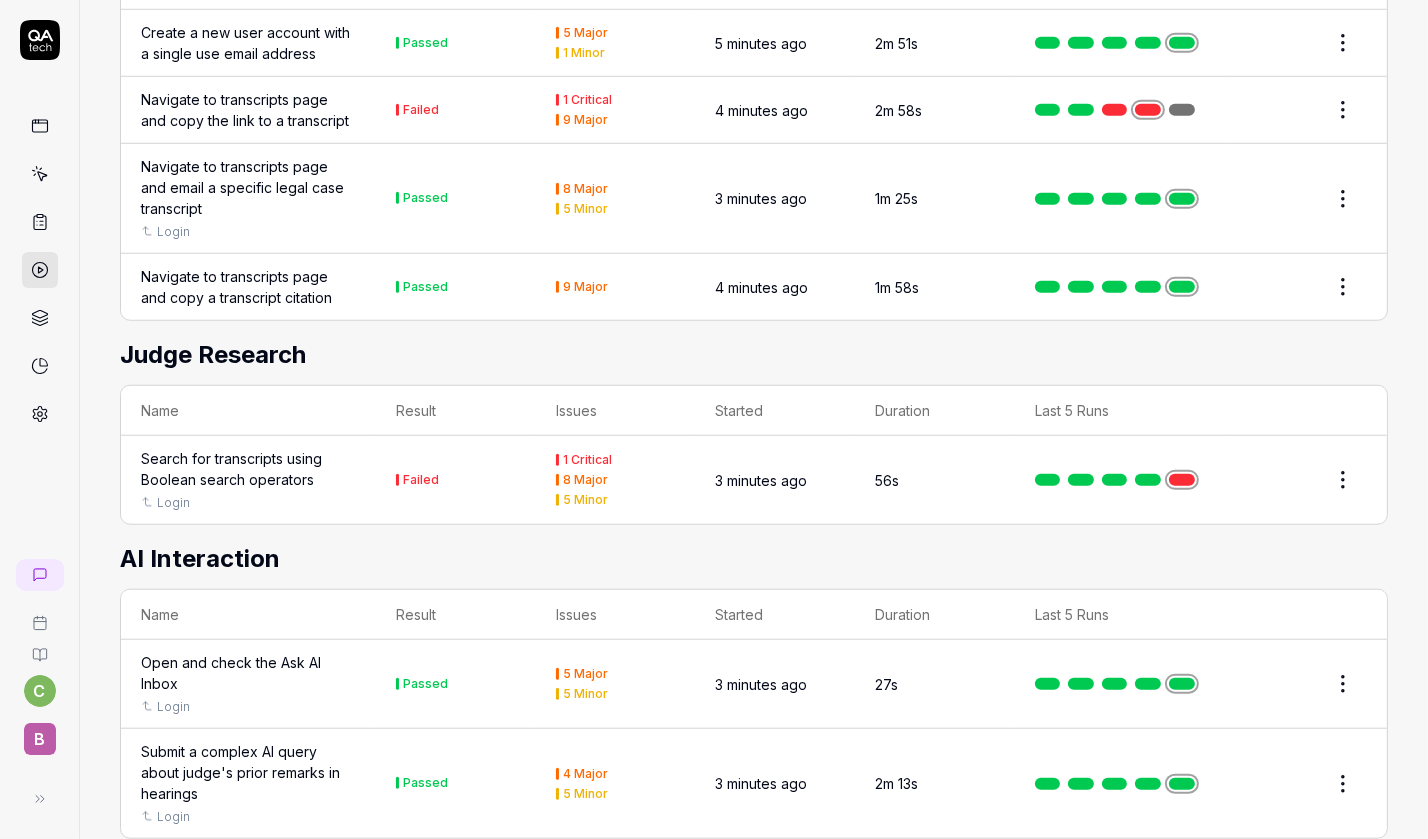 scroll, scrollTop: 1642, scrollLeft: 0, axis: vertical 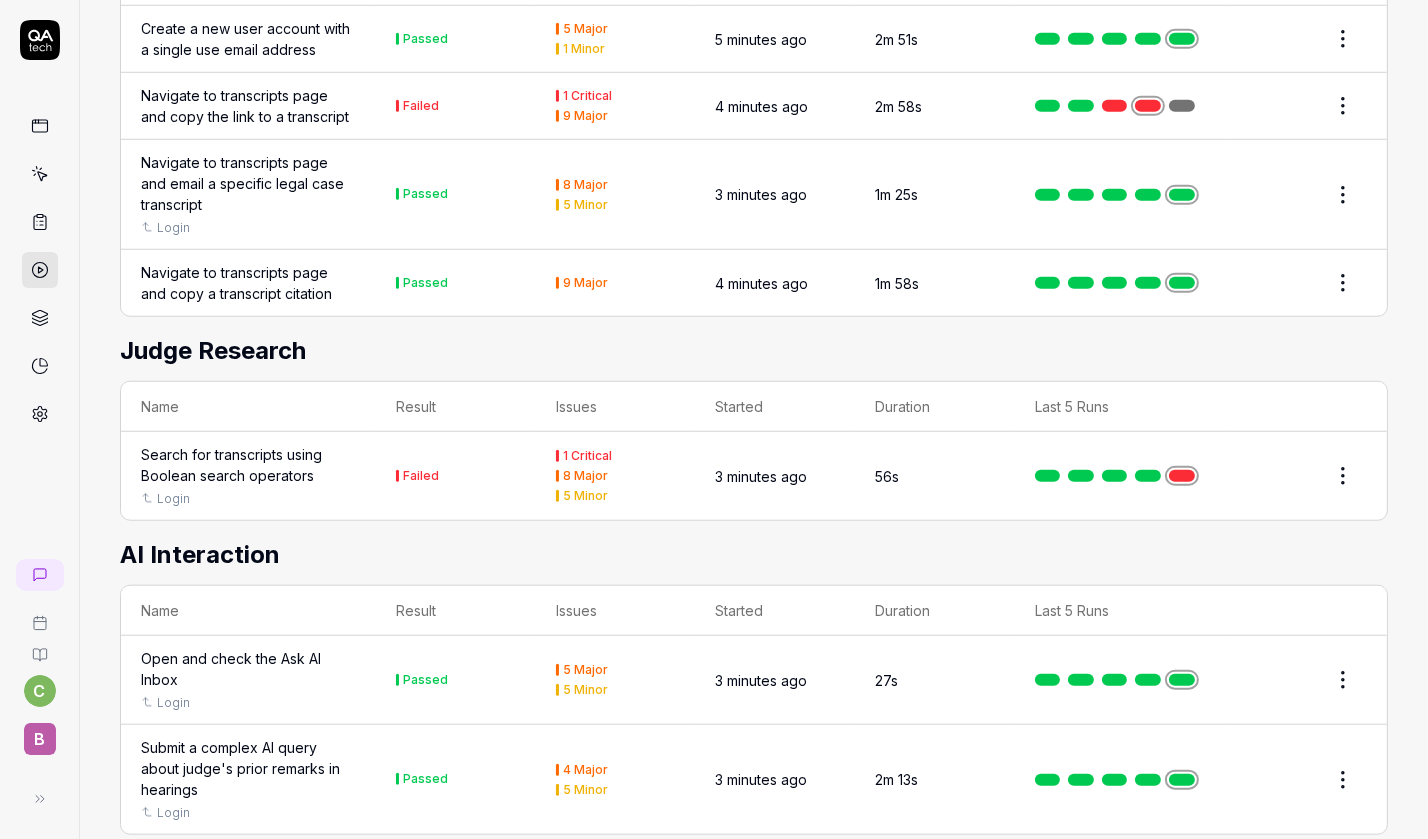 click at bounding box center [1182, 476] 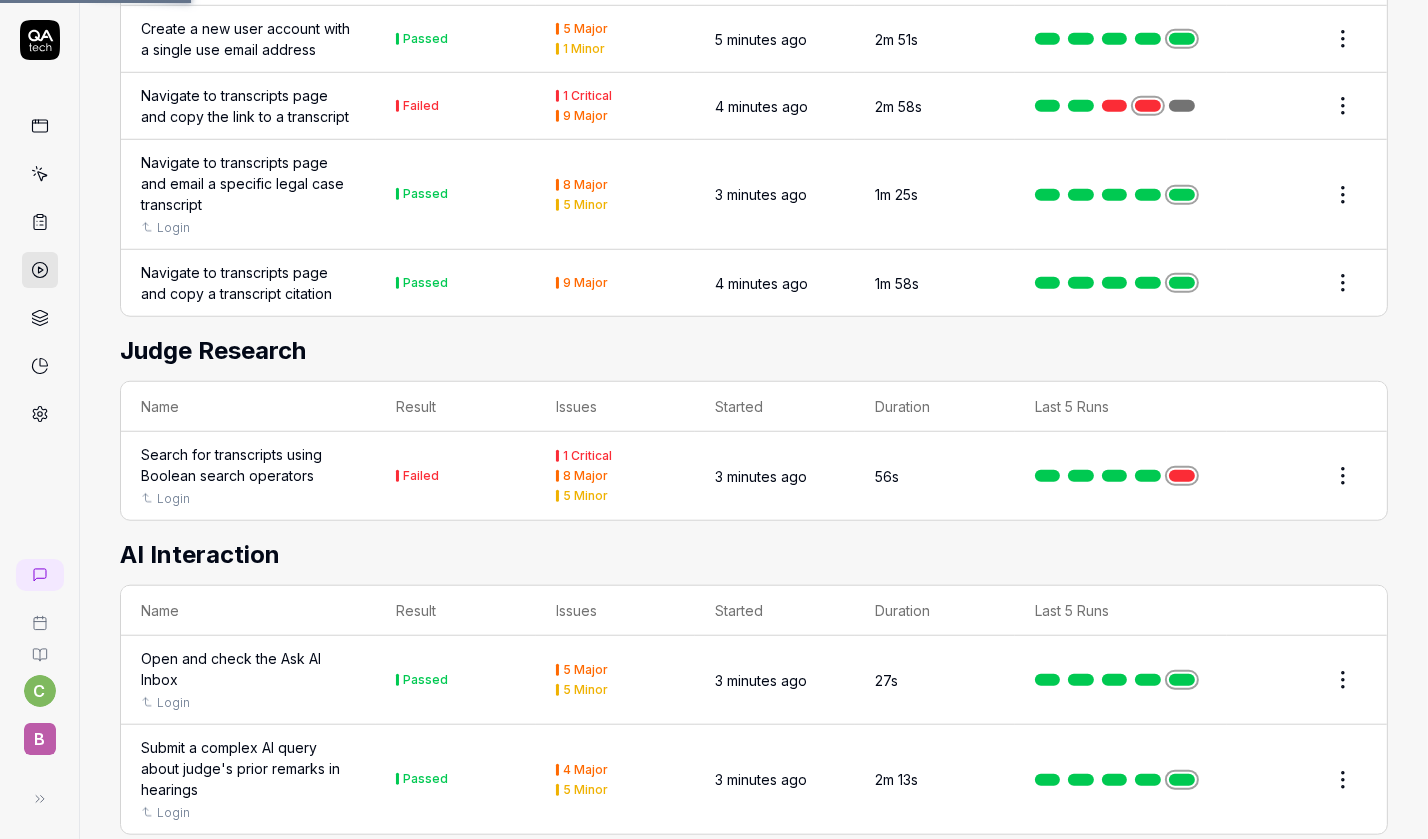 scroll, scrollTop: 0, scrollLeft: 0, axis: both 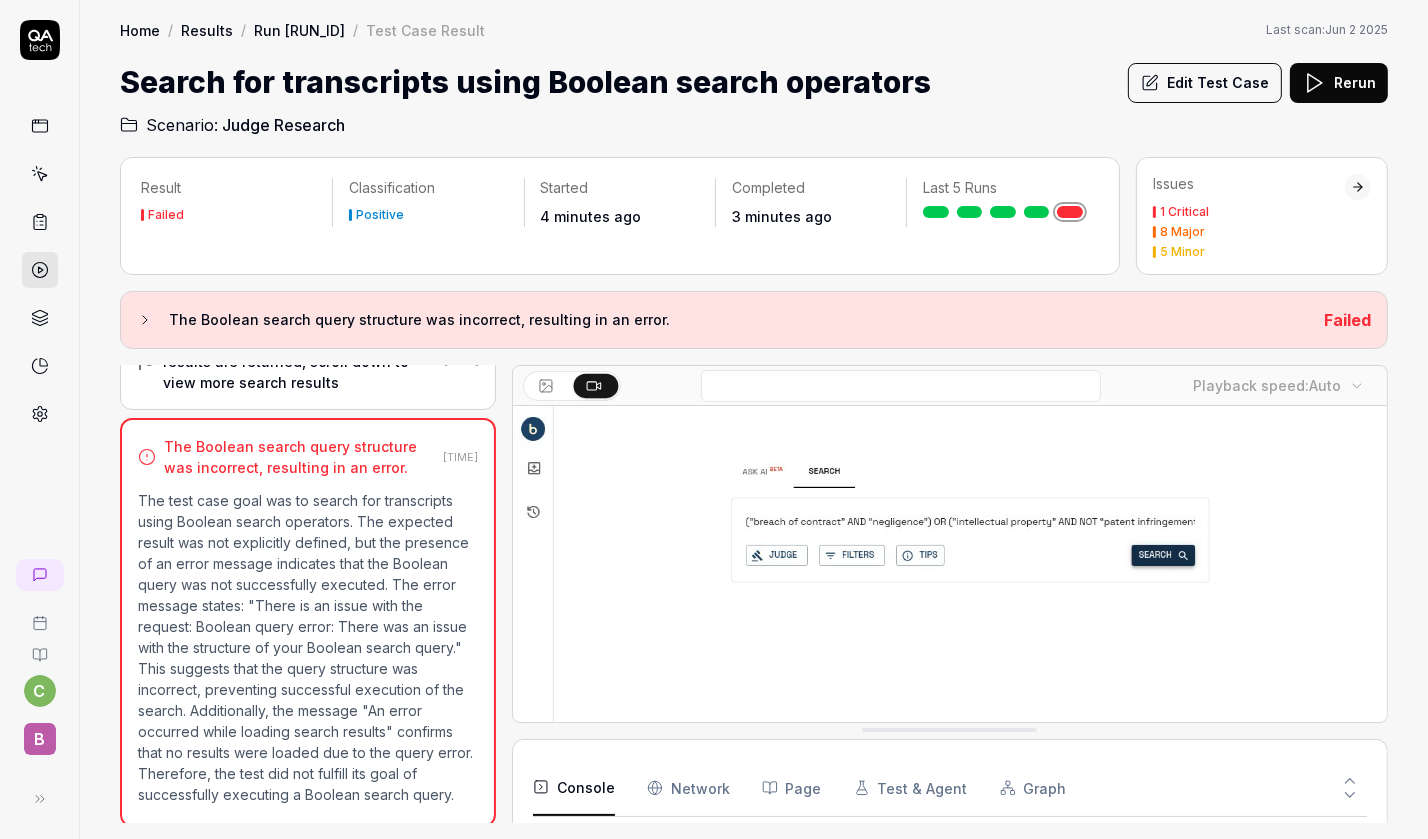 click on "Rerun" at bounding box center (1339, 83) 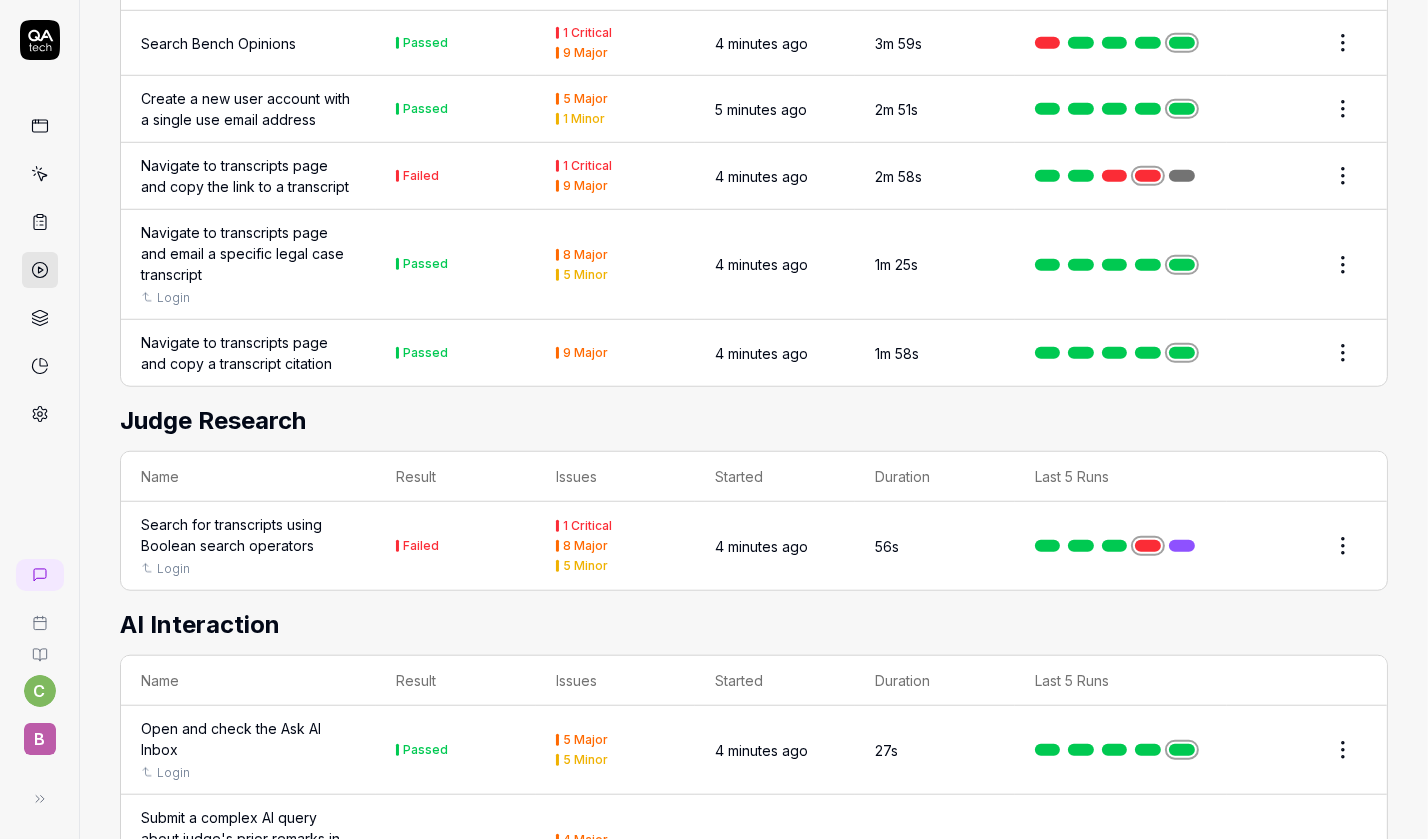 scroll, scrollTop: 1562, scrollLeft: 0, axis: vertical 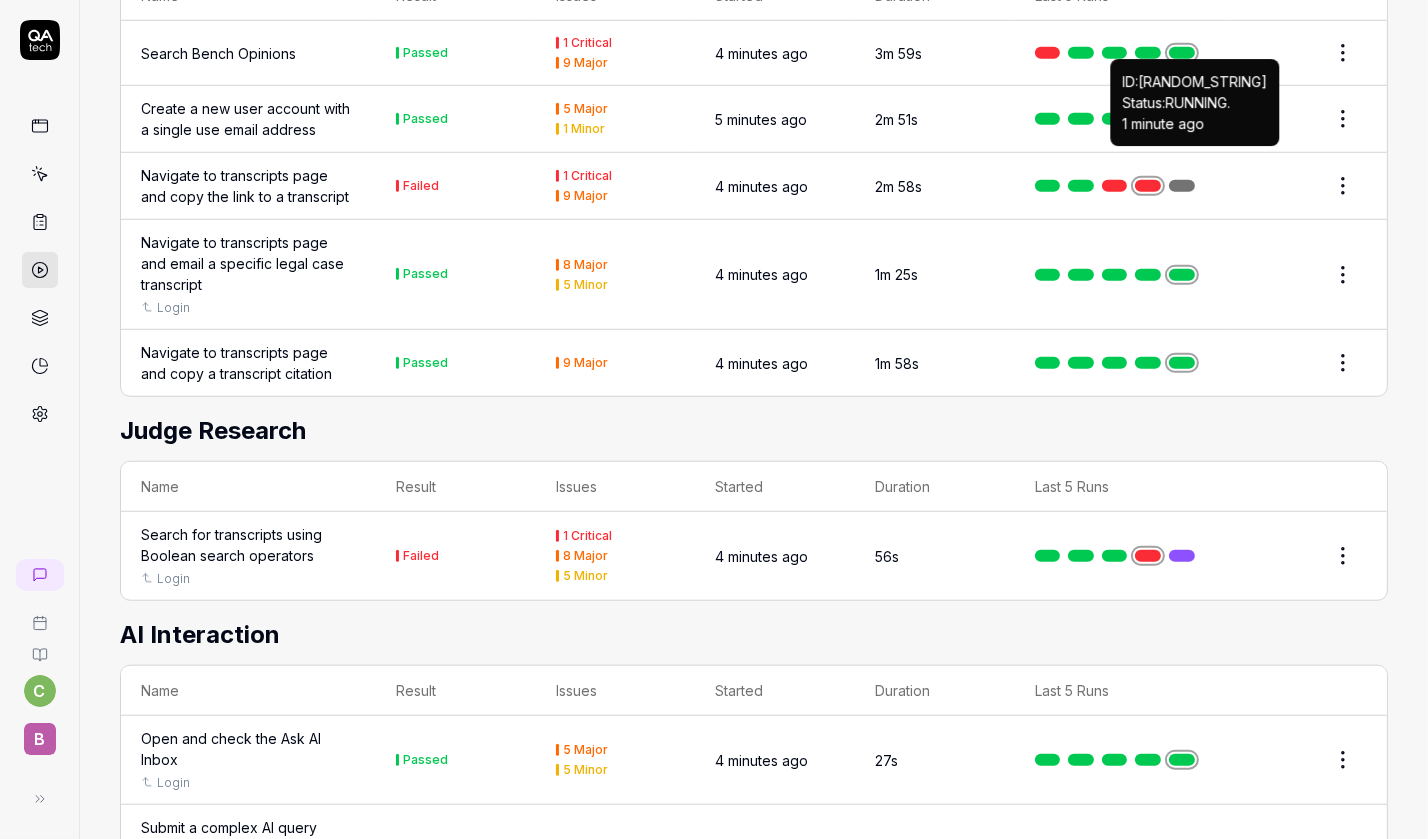 click at bounding box center [1182, 186] 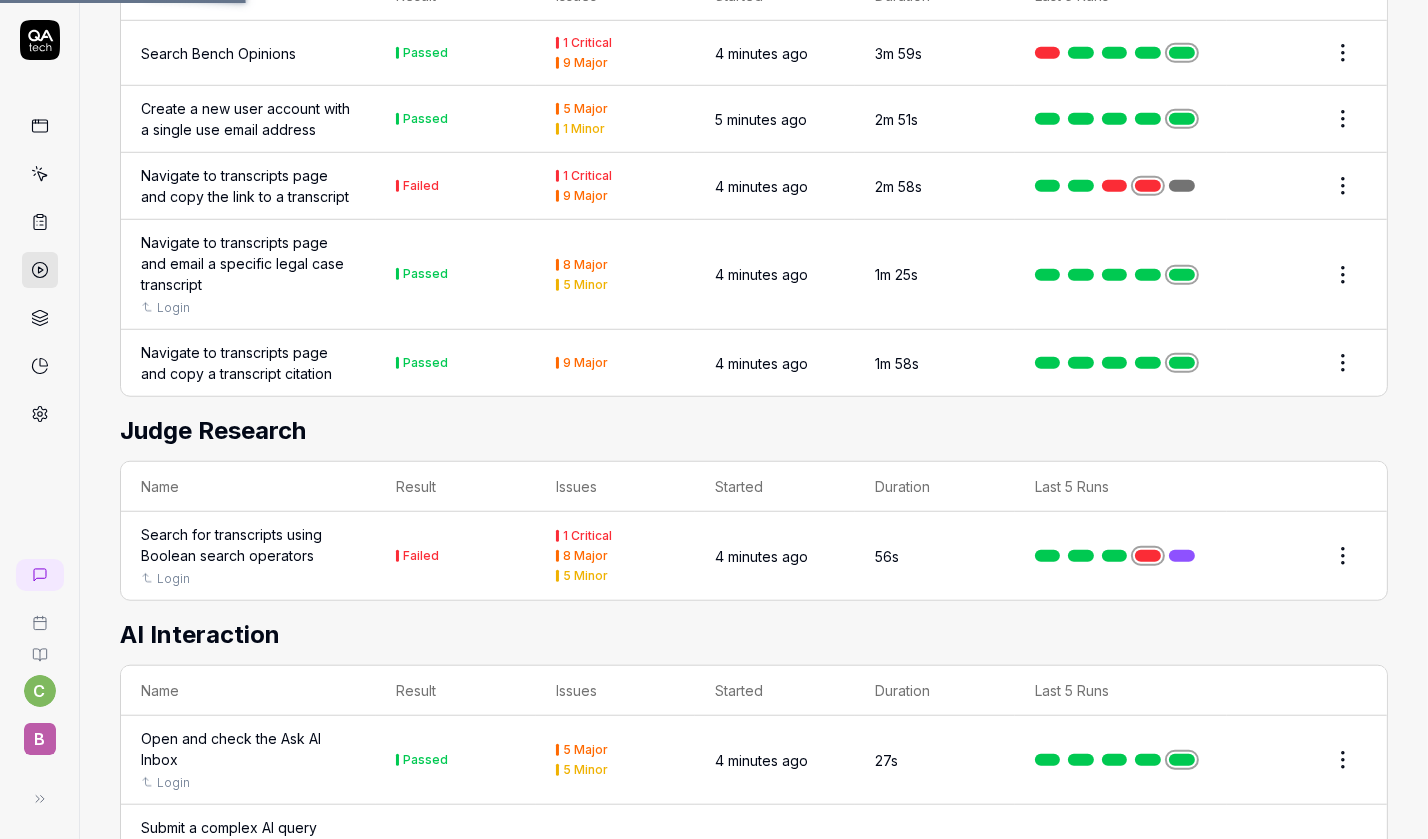 scroll, scrollTop: 0, scrollLeft: 0, axis: both 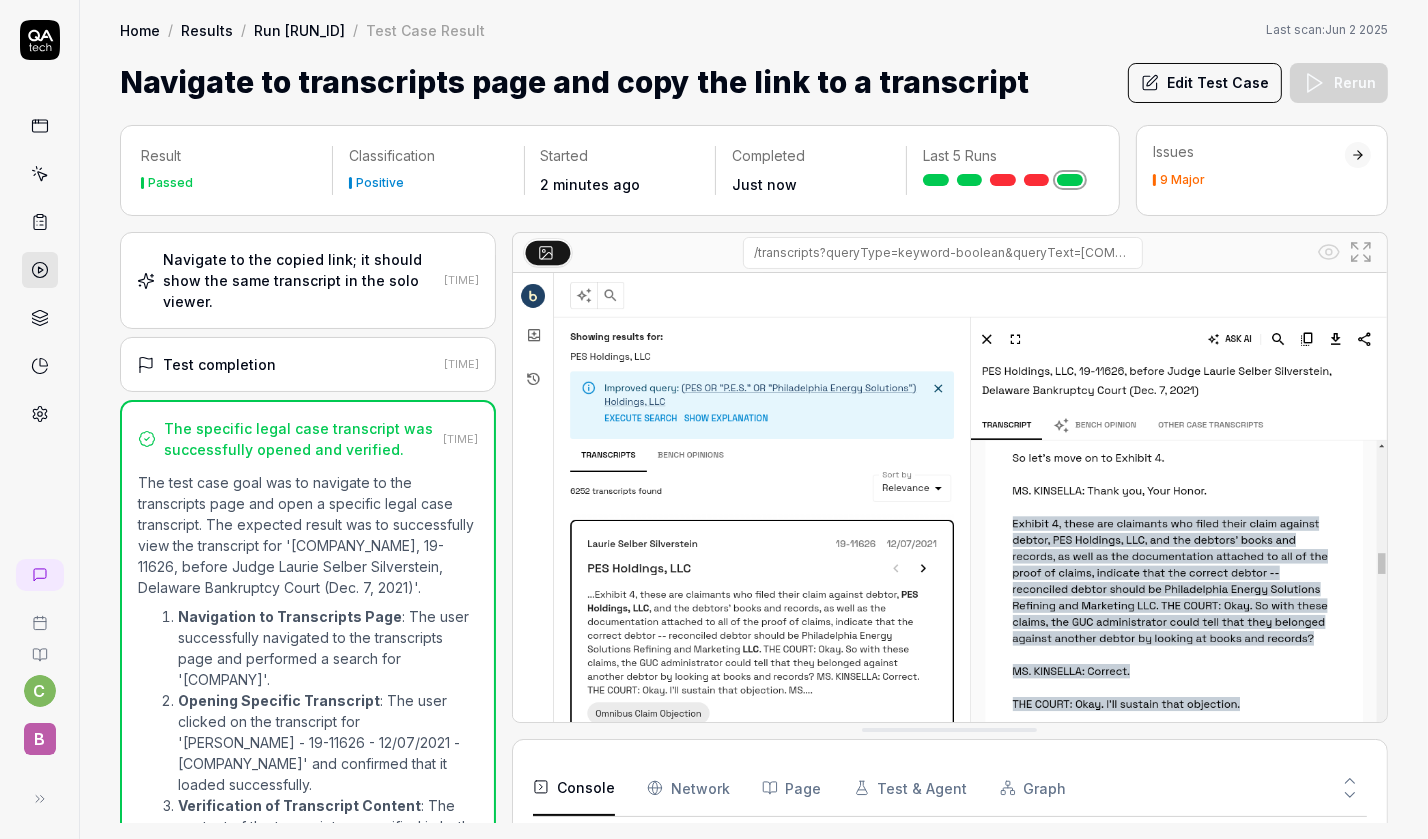 click on "Last 5 Runs" at bounding box center [1003, 166] 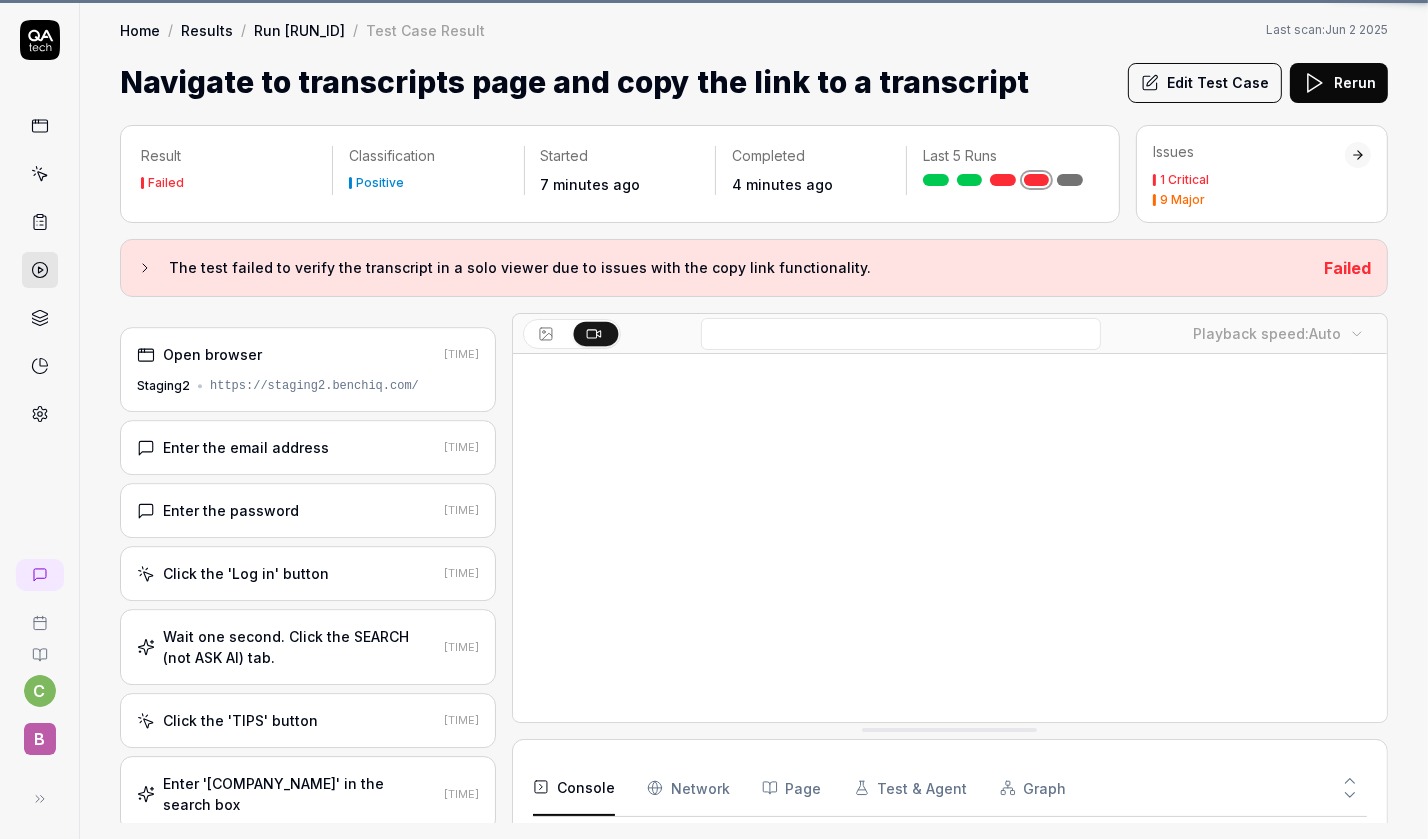 scroll, scrollTop: 345, scrollLeft: 0, axis: vertical 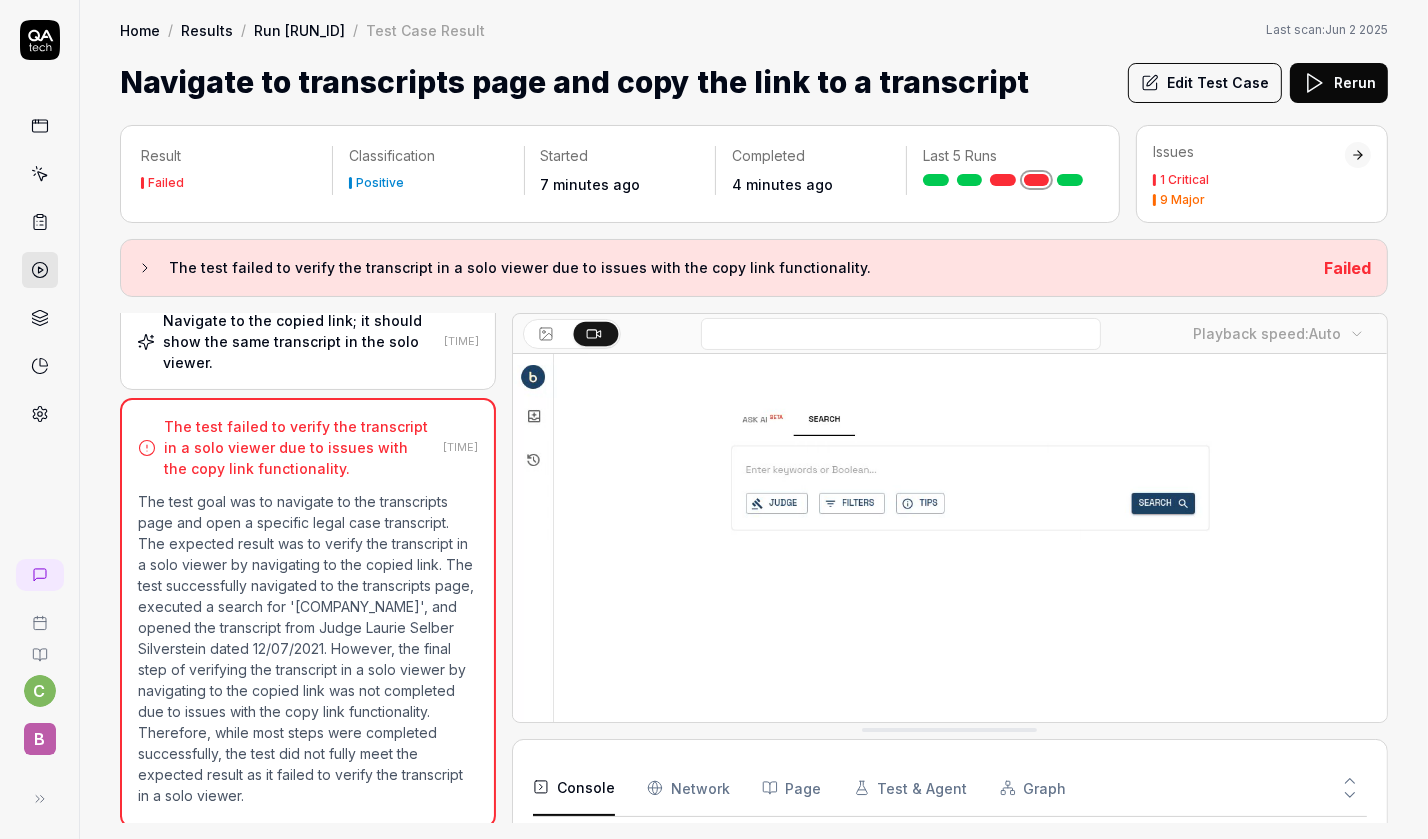 click at bounding box center (1003, 180) 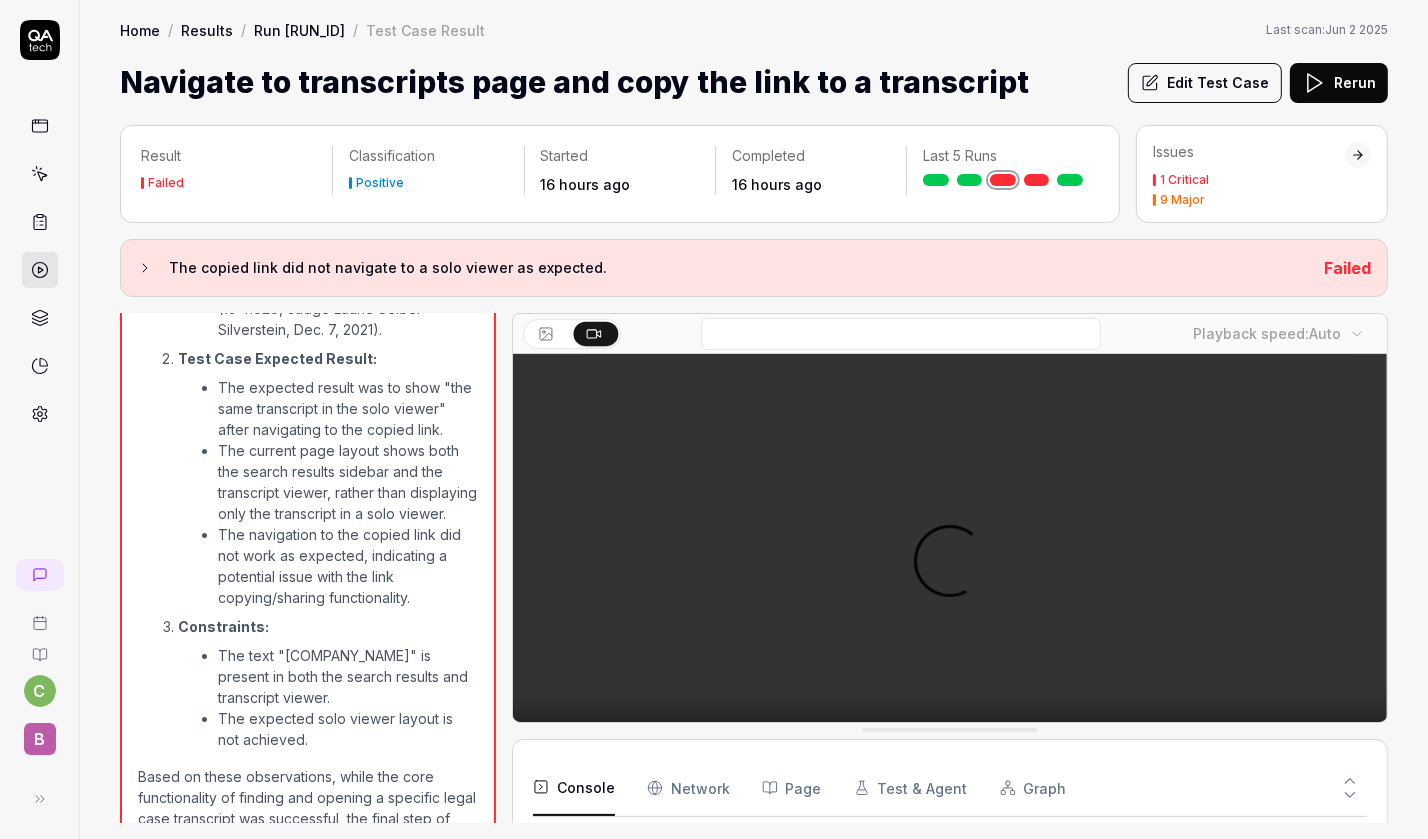 scroll, scrollTop: 1692, scrollLeft: 0, axis: vertical 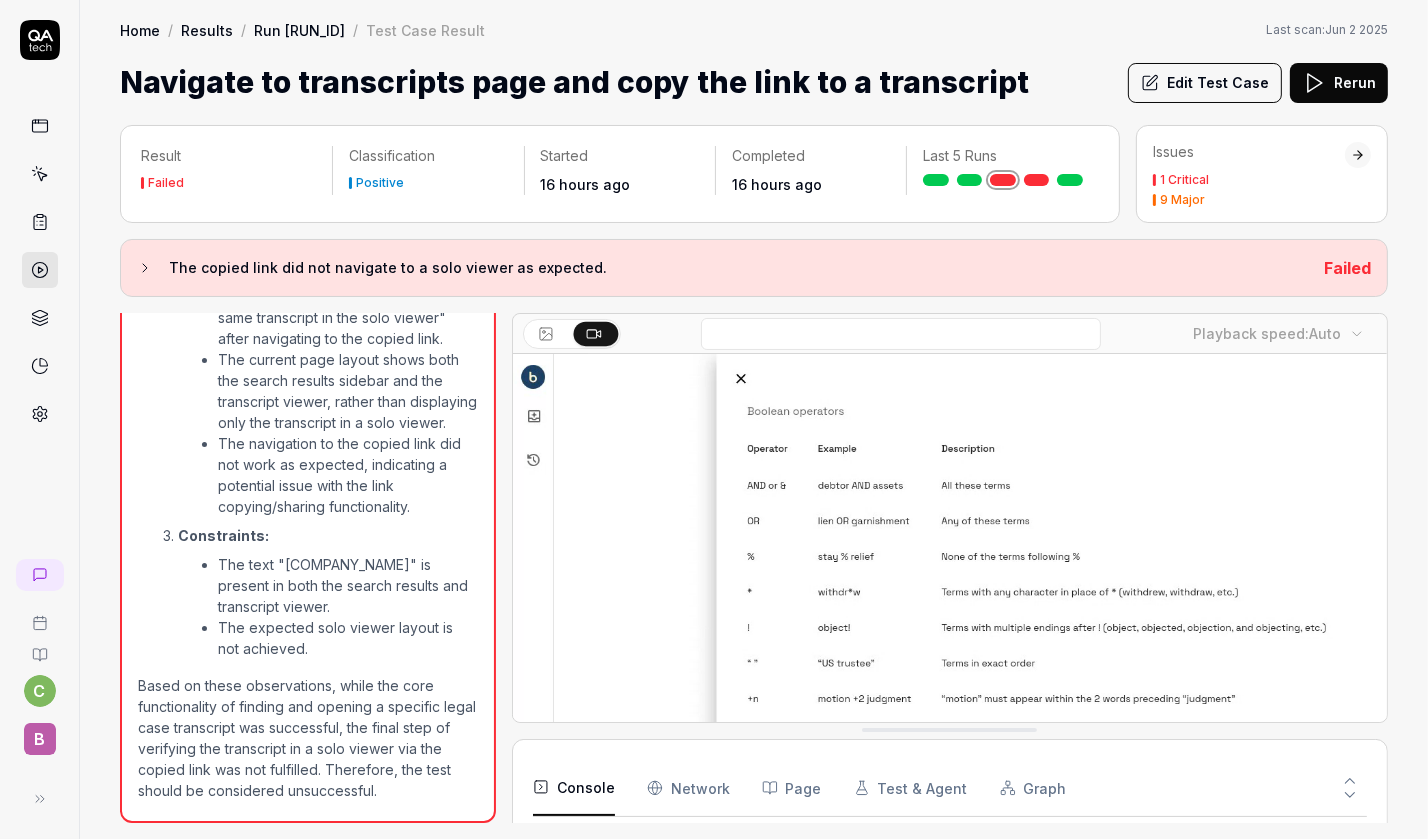 click at bounding box center (1037, 180) 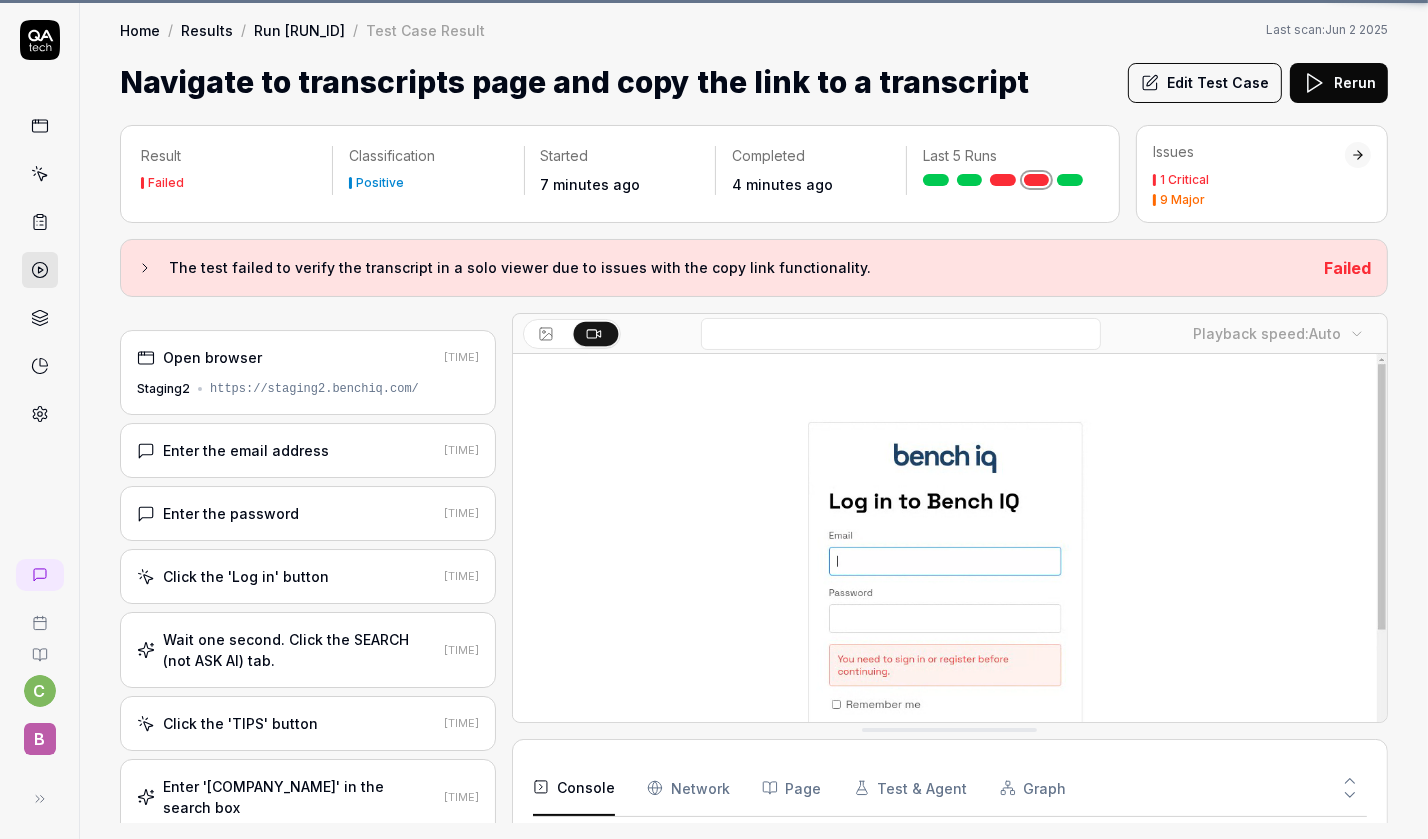 scroll, scrollTop: 114, scrollLeft: 0, axis: vertical 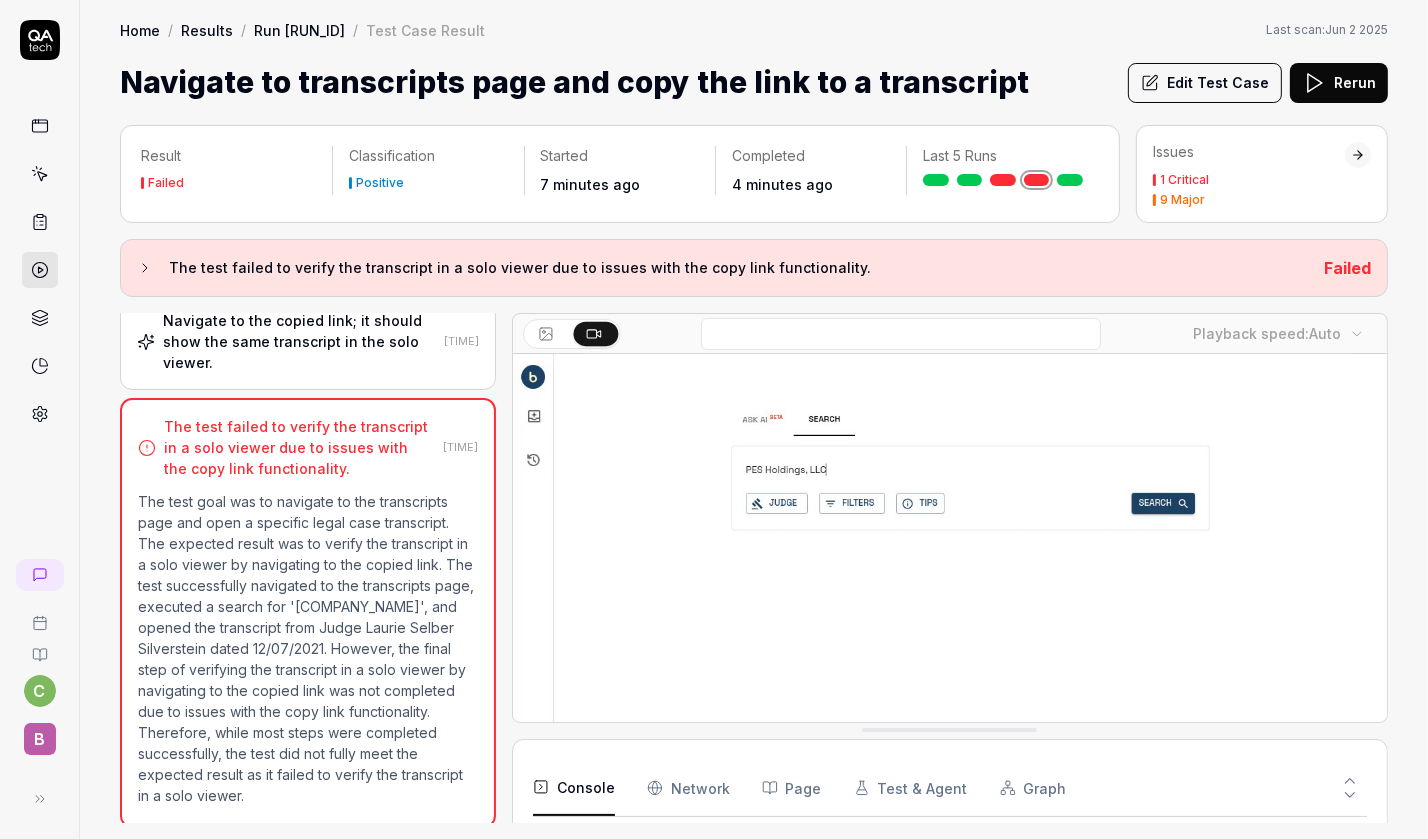 click on "Edit Test Case" at bounding box center (1205, 83) 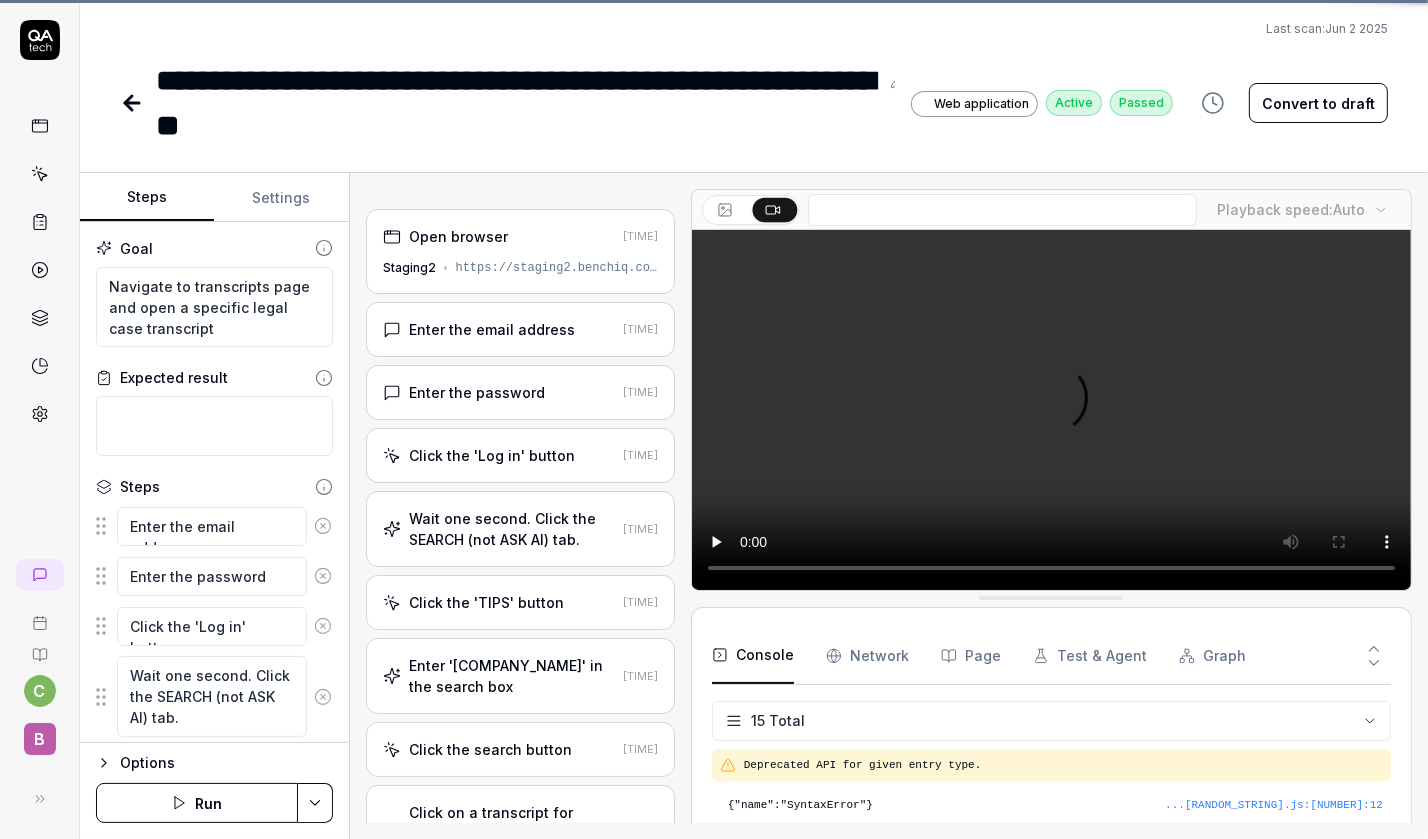 scroll, scrollTop: 675, scrollLeft: 0, axis: vertical 